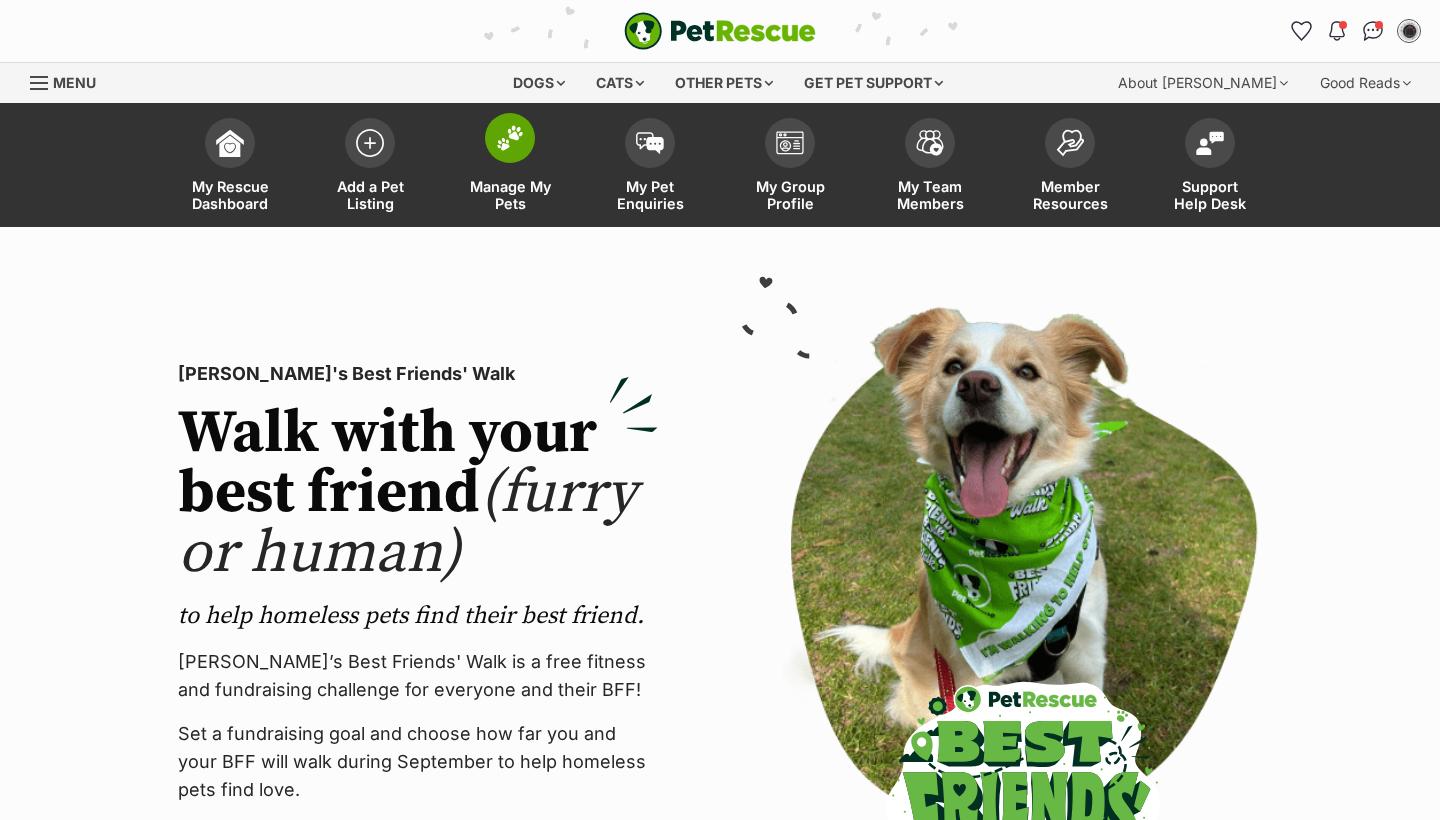 scroll, scrollTop: 0, scrollLeft: 0, axis: both 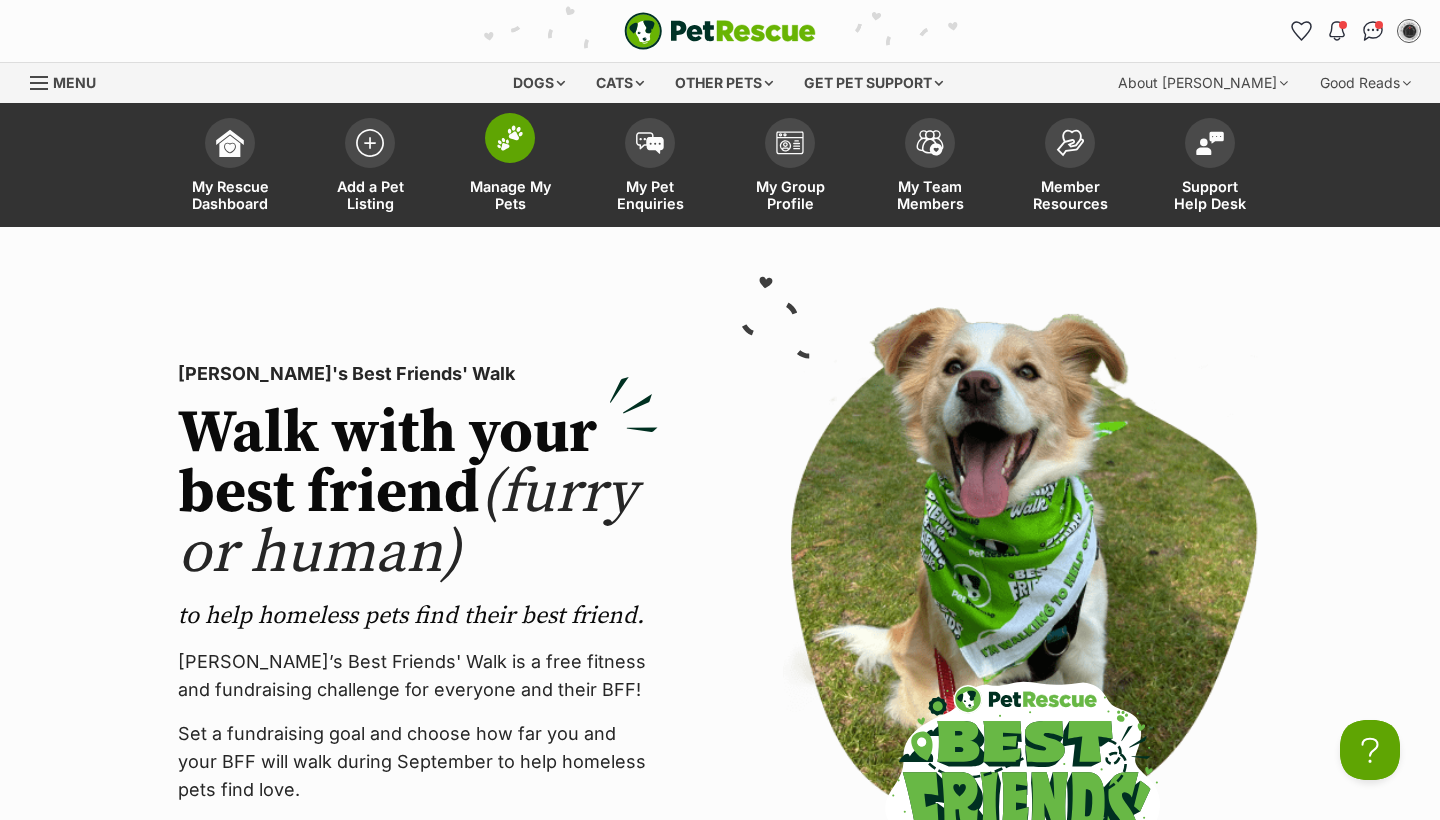click on "Manage My Pets" at bounding box center [510, 195] 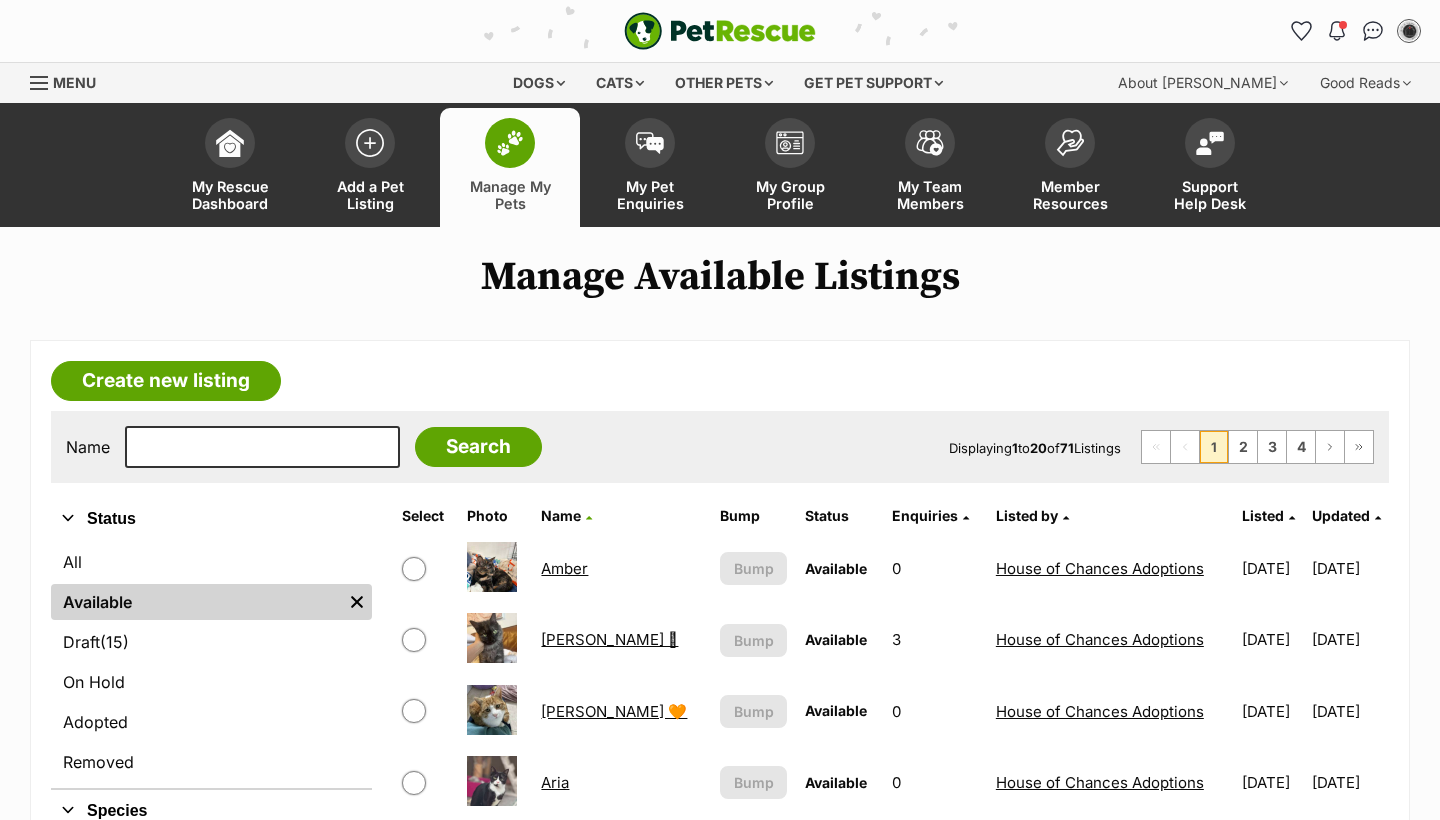 scroll, scrollTop: 0, scrollLeft: 0, axis: both 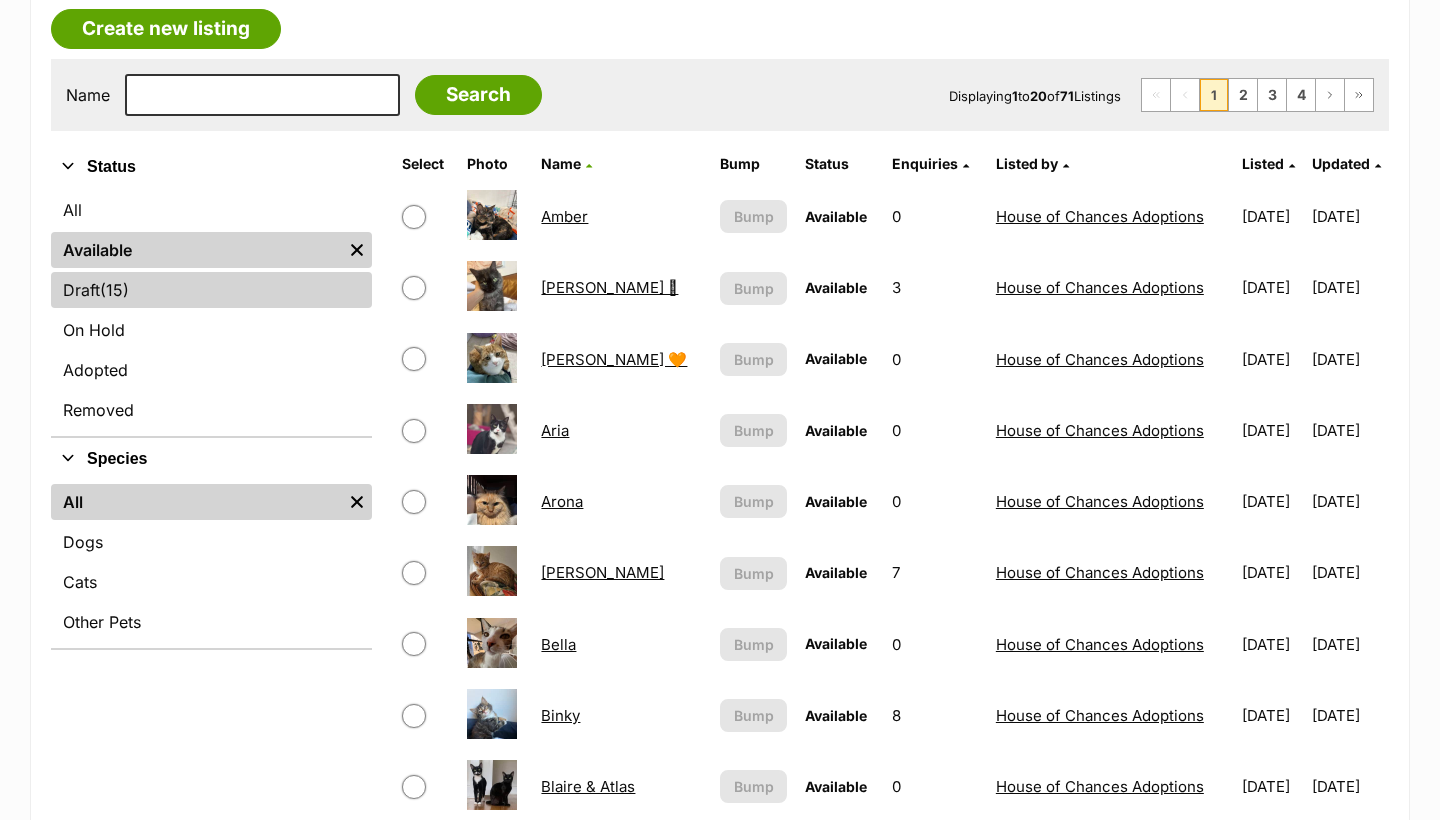 click on "Draft
(15)
Items" at bounding box center [211, 290] 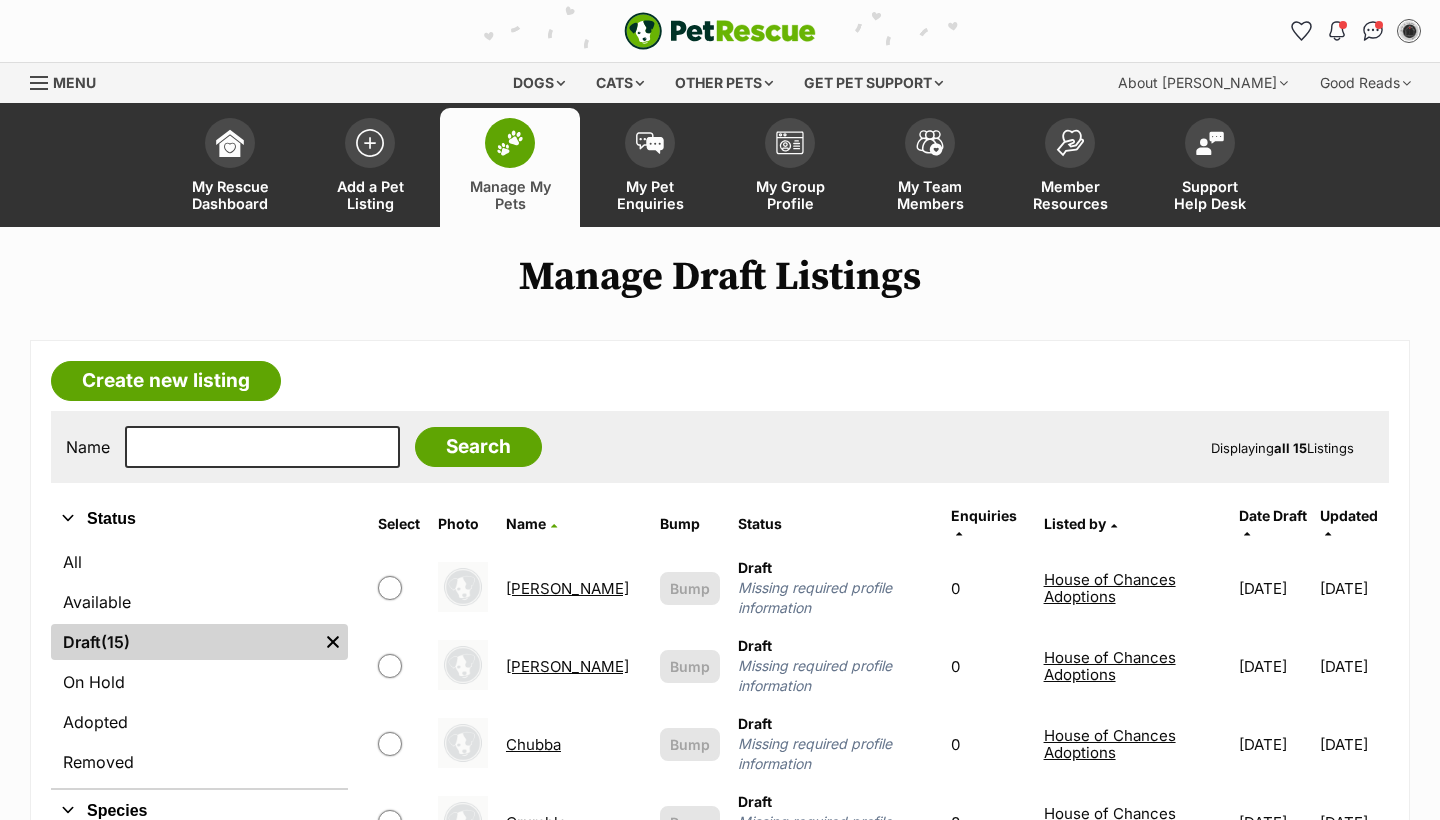 scroll, scrollTop: 174, scrollLeft: 0, axis: vertical 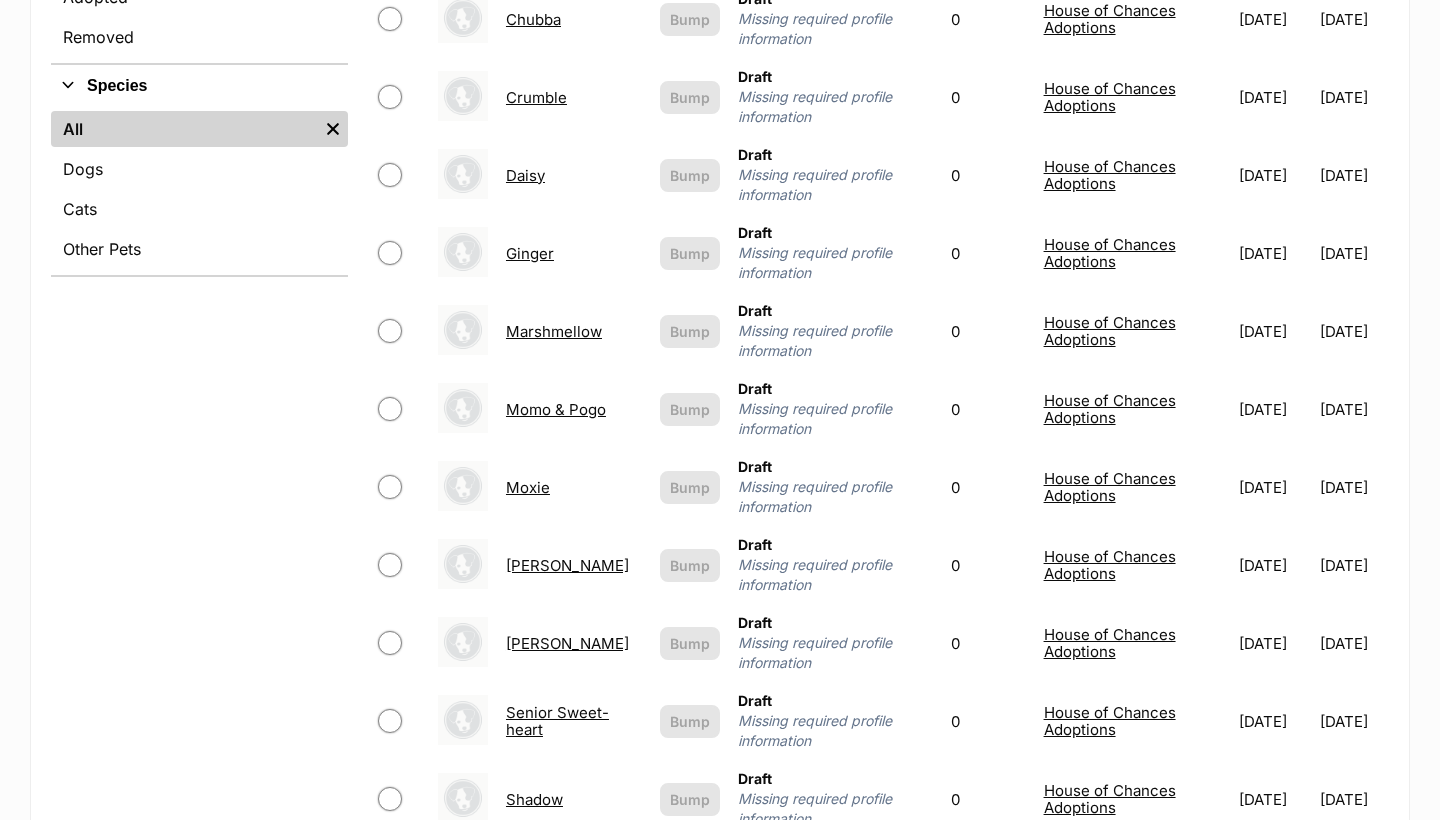 click on "Moxie" at bounding box center [528, 487] 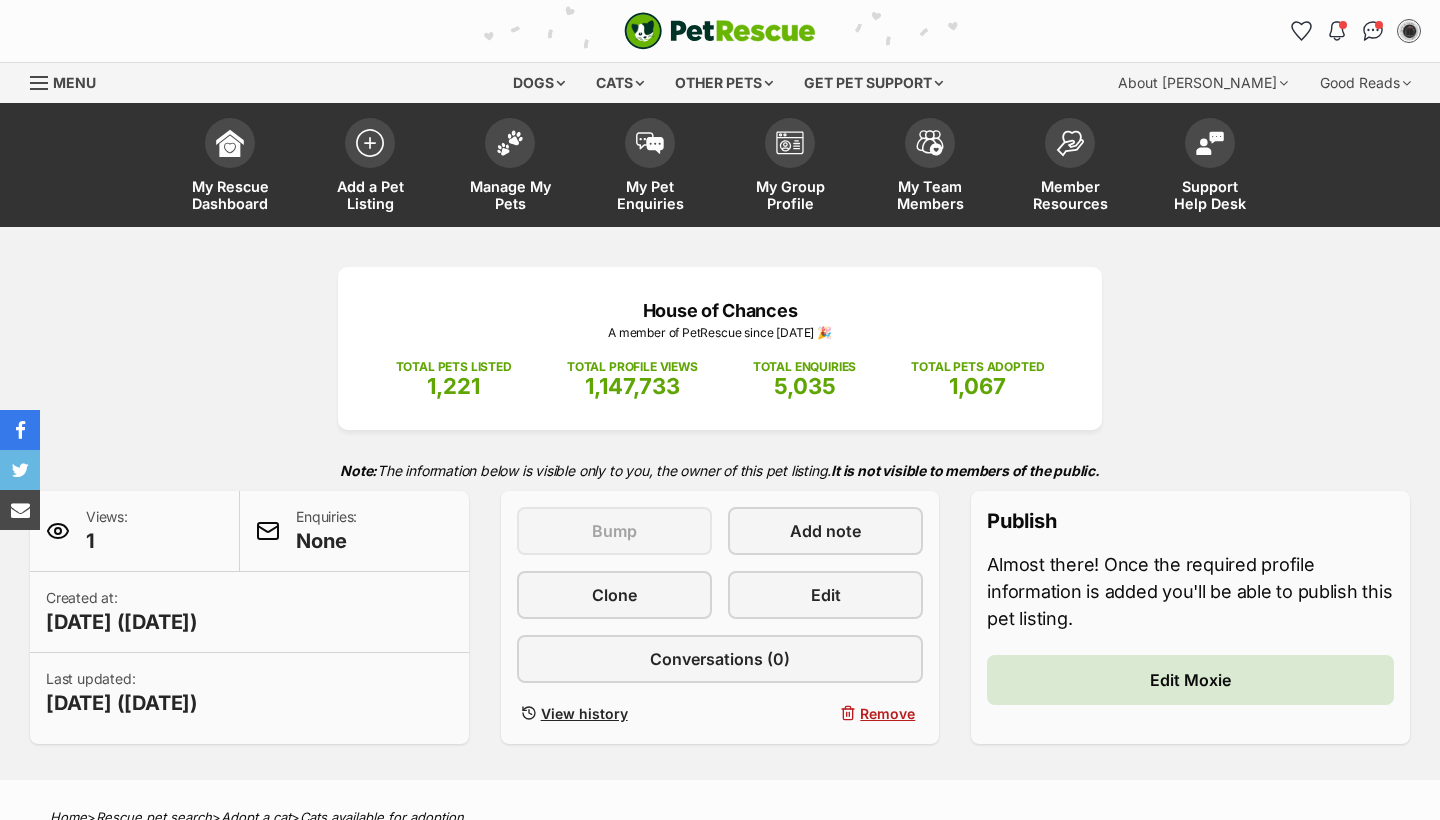 scroll, scrollTop: 0, scrollLeft: 0, axis: both 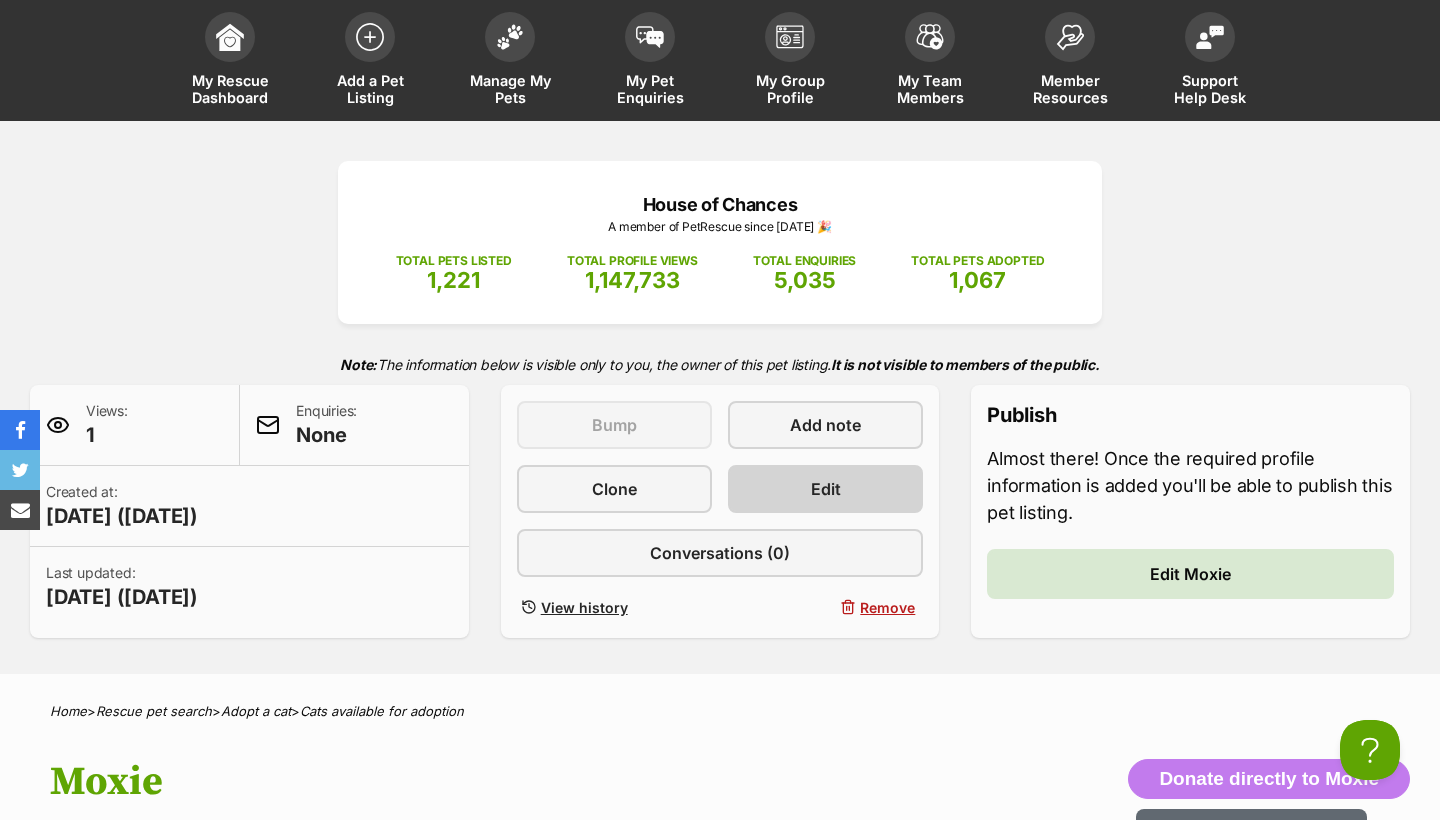 click on "Edit" at bounding box center [825, 489] 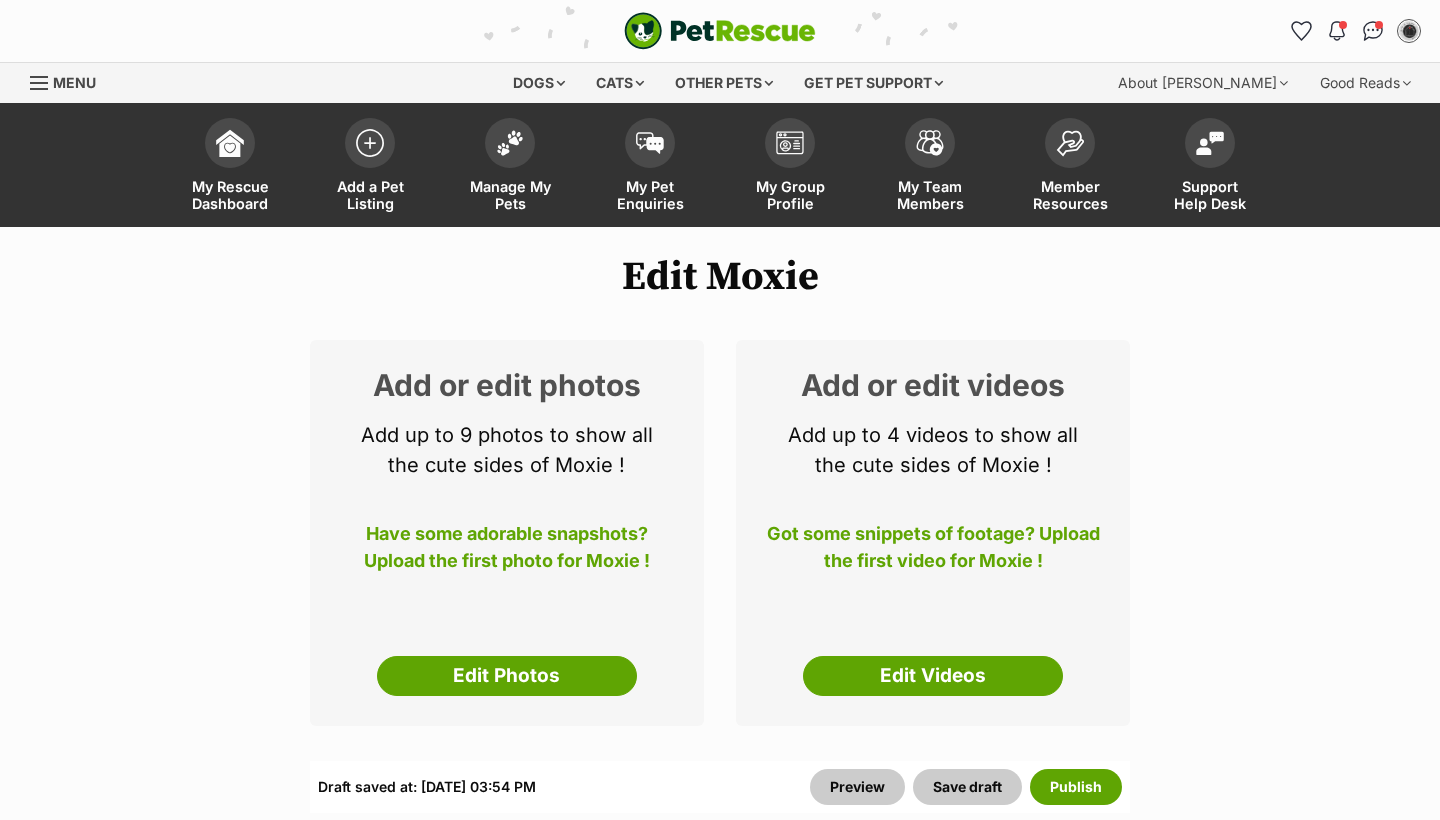 select 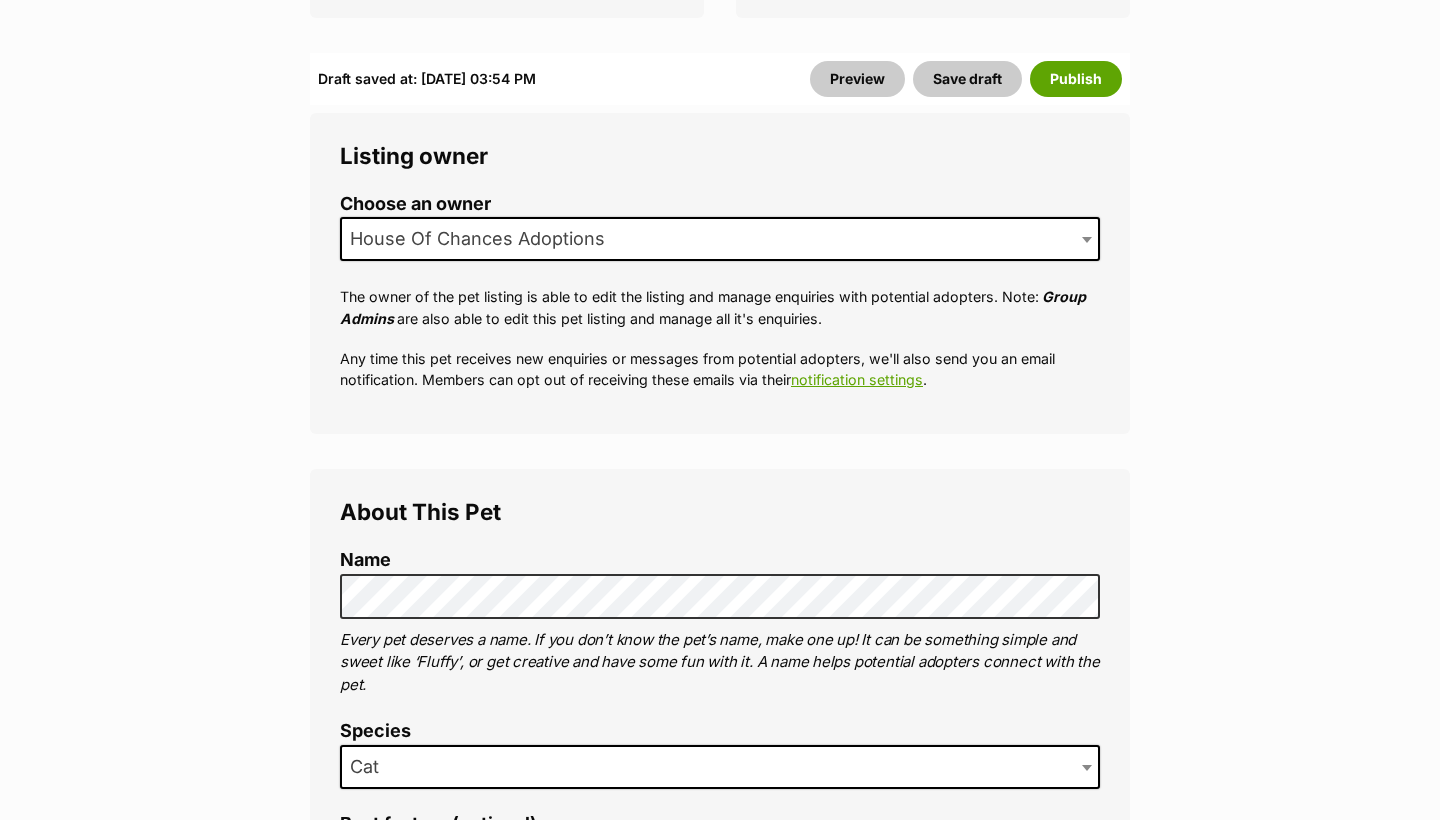 scroll, scrollTop: 0, scrollLeft: 0, axis: both 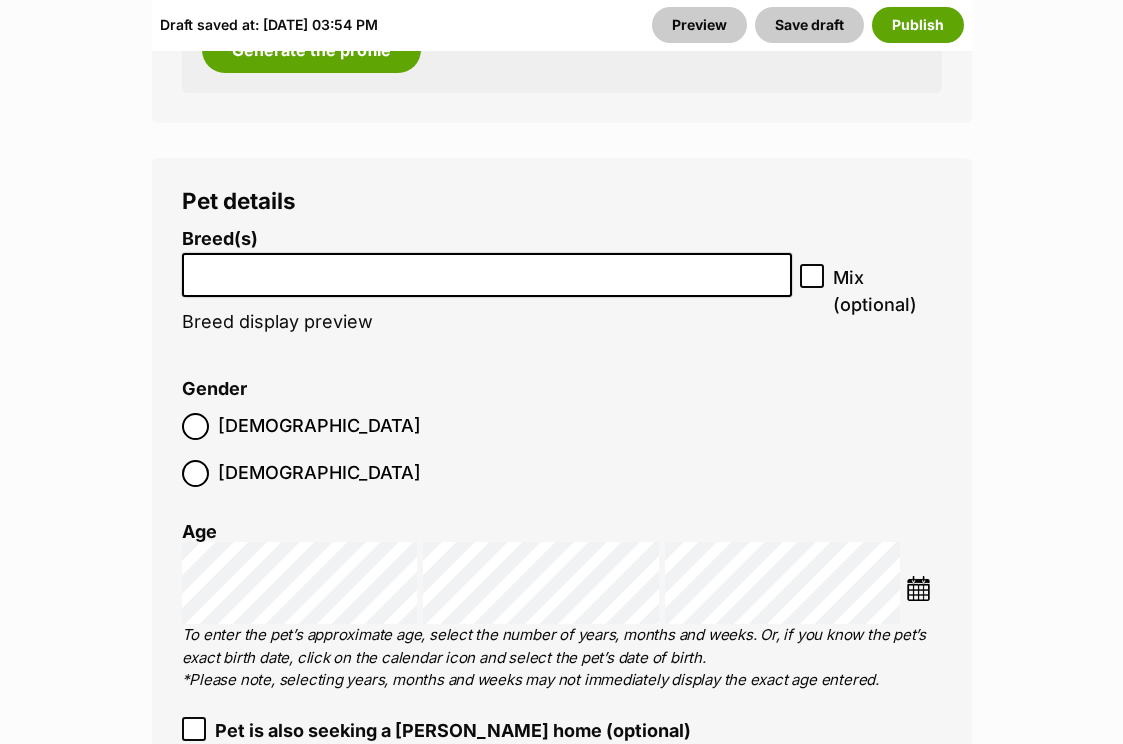 click at bounding box center [487, 275] 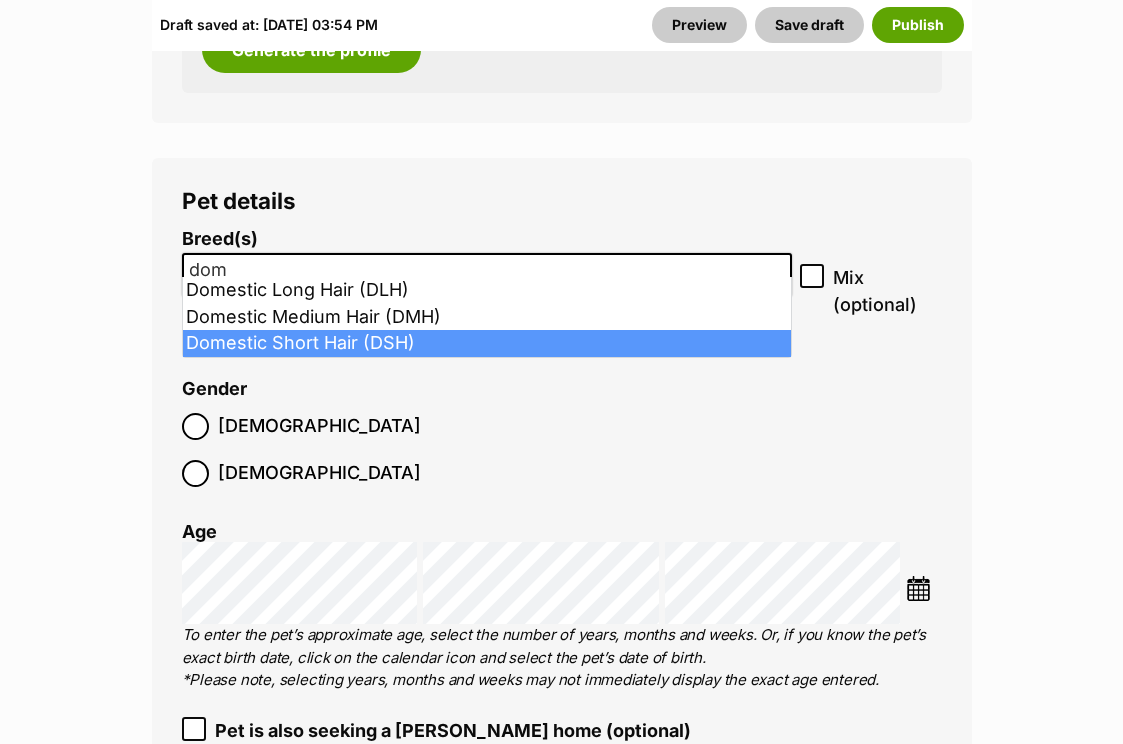 type on "dom" 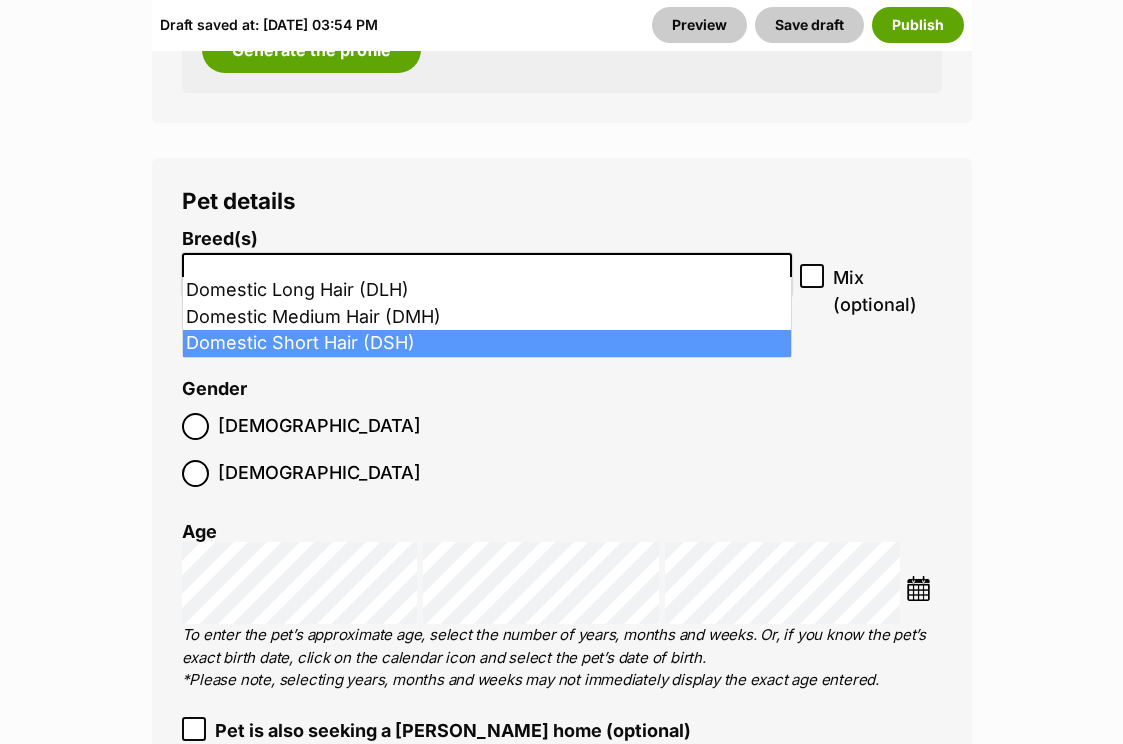 scroll, scrollTop: 504, scrollLeft: 0, axis: vertical 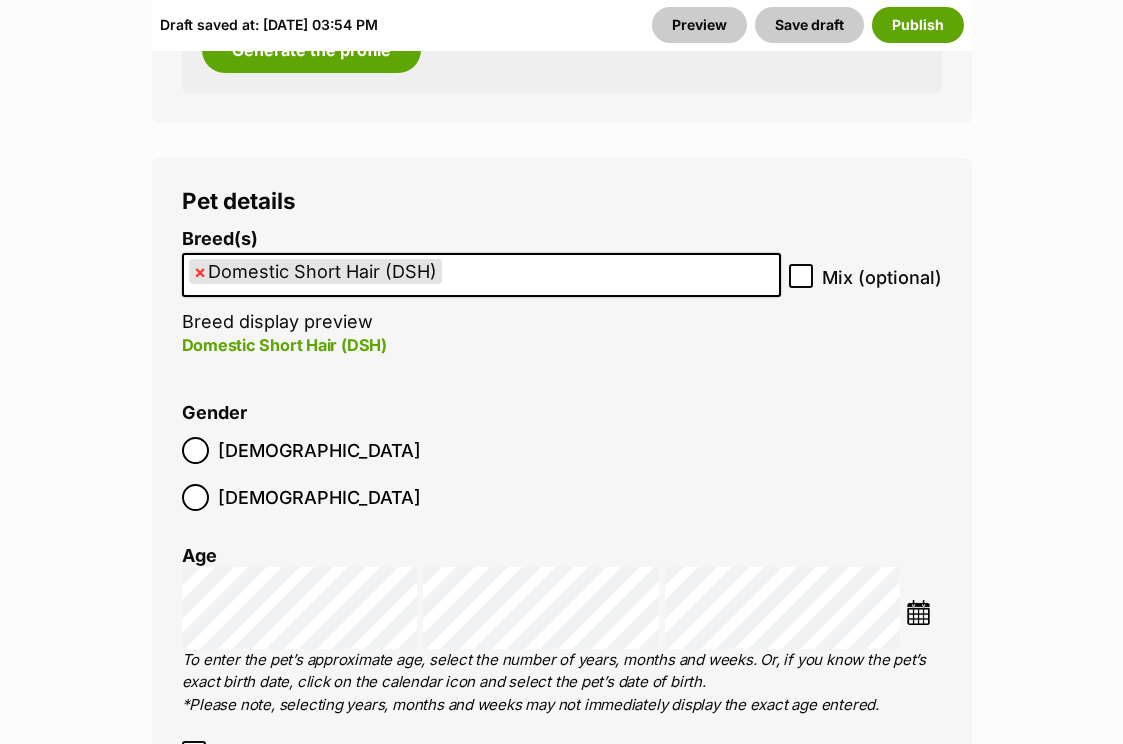 click on "Female" at bounding box center (301, 497) 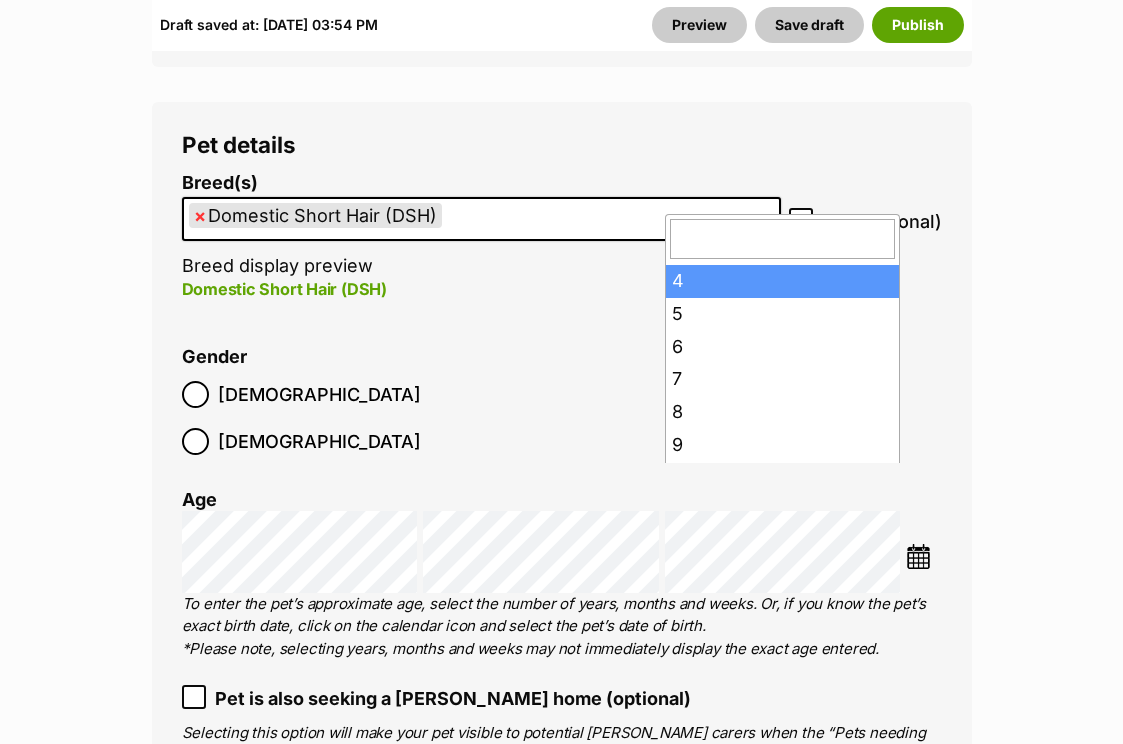 scroll, scrollTop: 159, scrollLeft: 0, axis: vertical 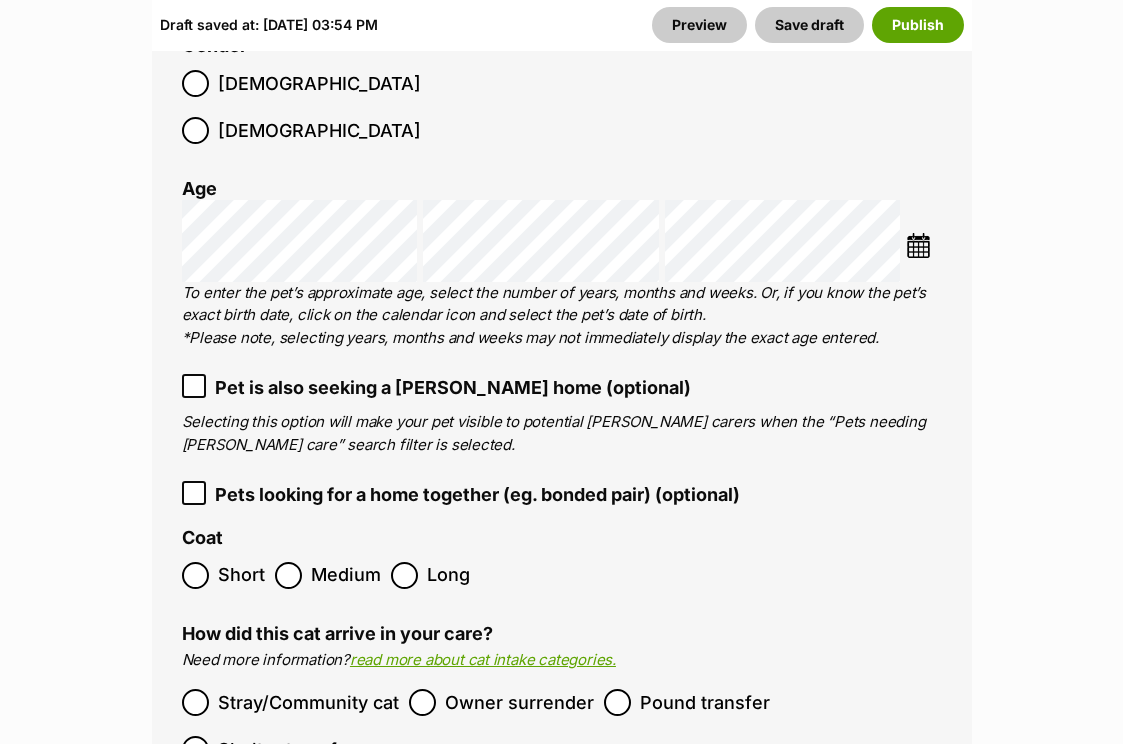 click on "Short" at bounding box center (241, 575) 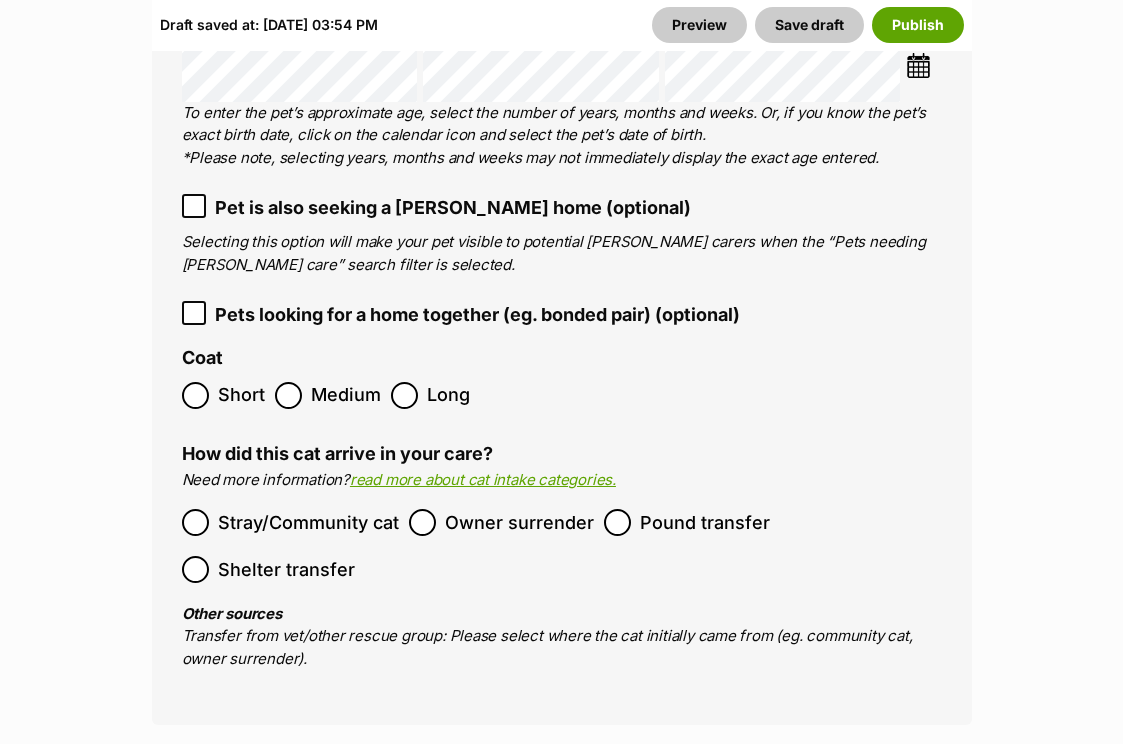 click on "Pound transfer" at bounding box center (705, 522) 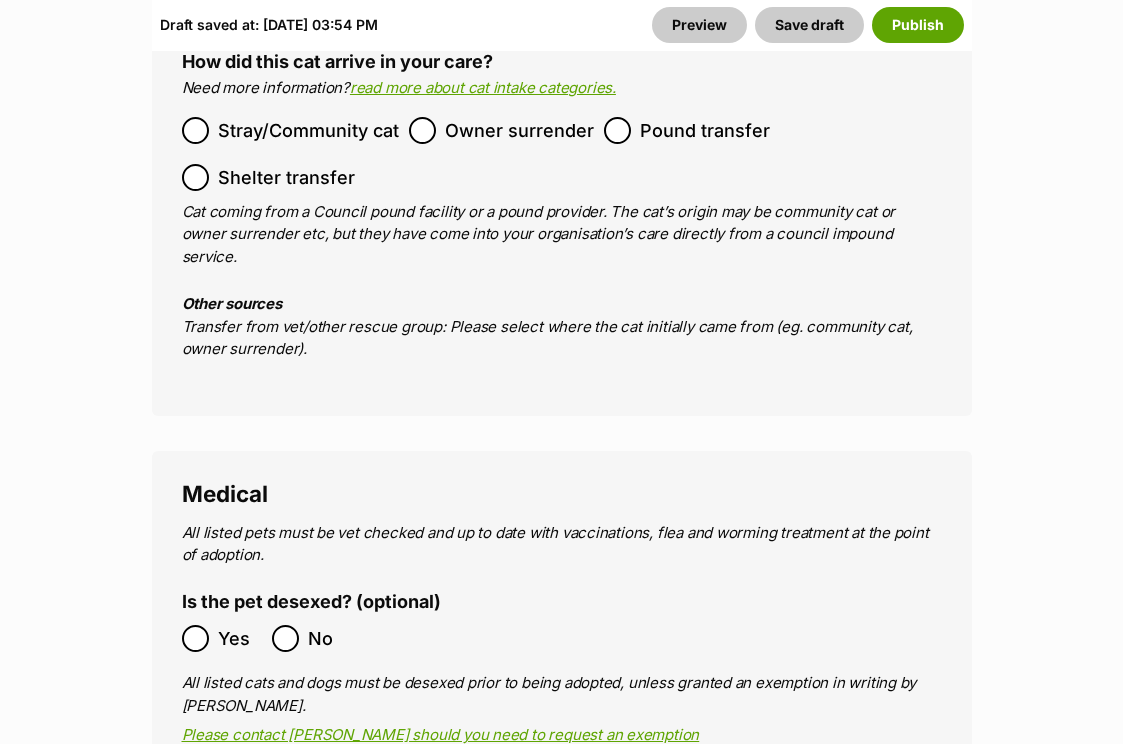 click on "Yes" at bounding box center (240, 638) 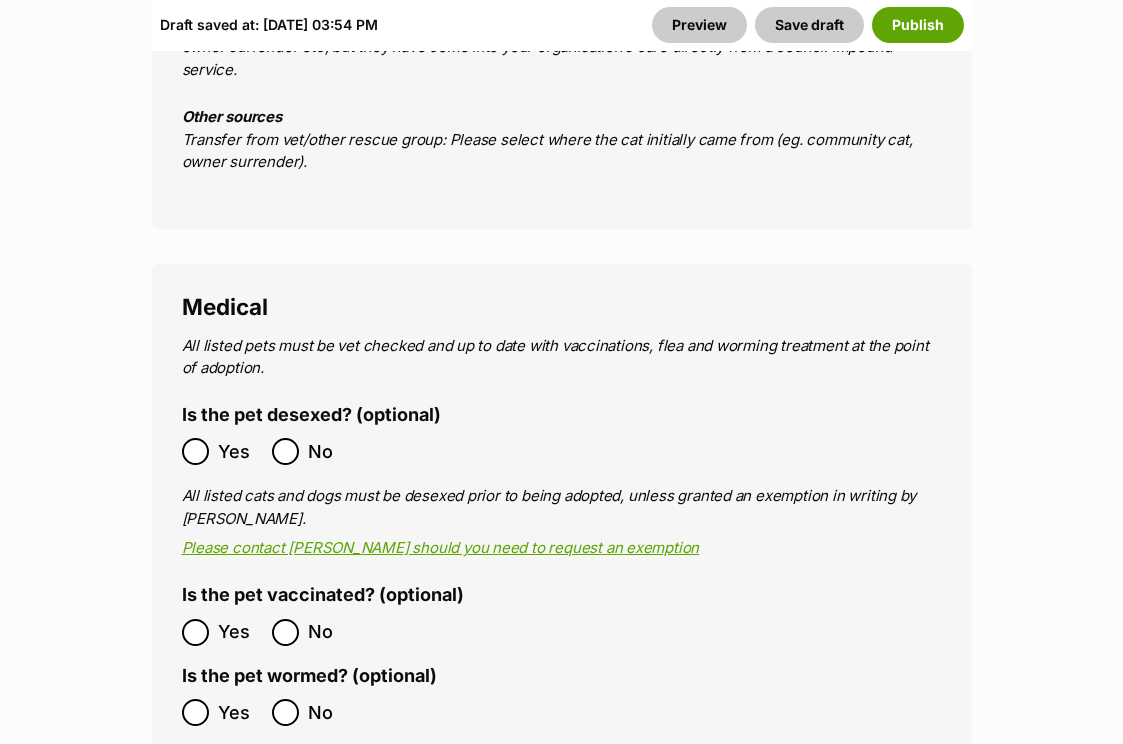 click on "Is the pet vaccinated? (optional)" at bounding box center [323, 597] 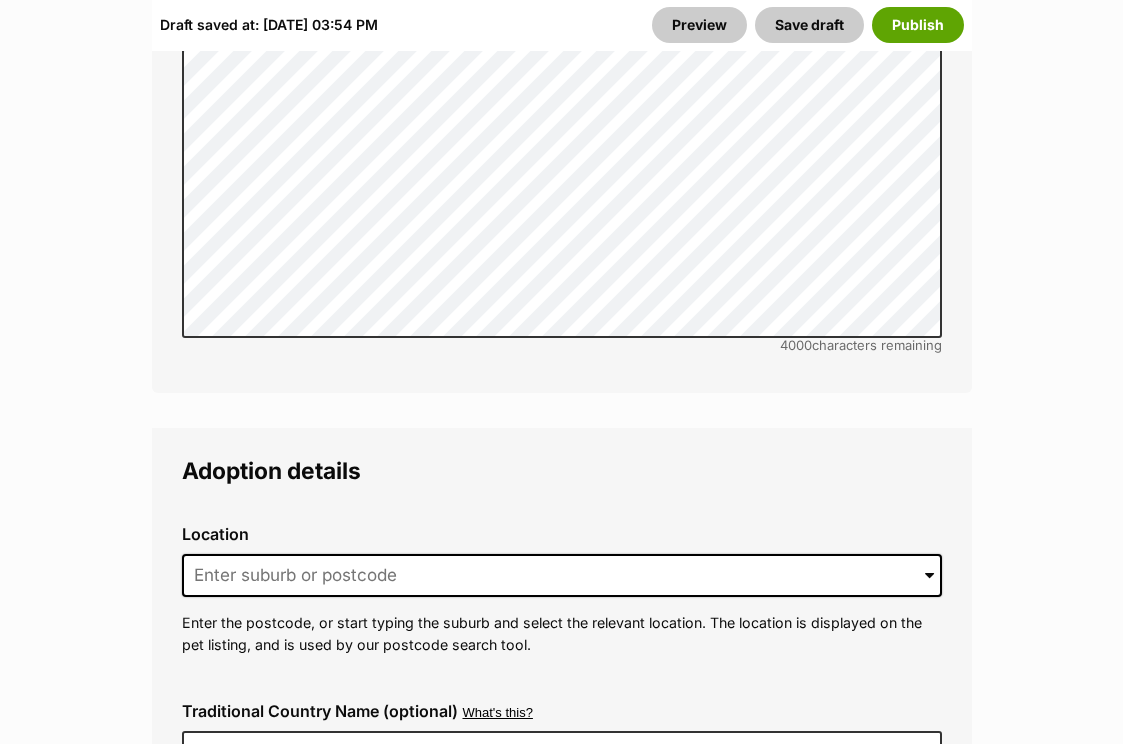 scroll, scrollTop: 5136, scrollLeft: 0, axis: vertical 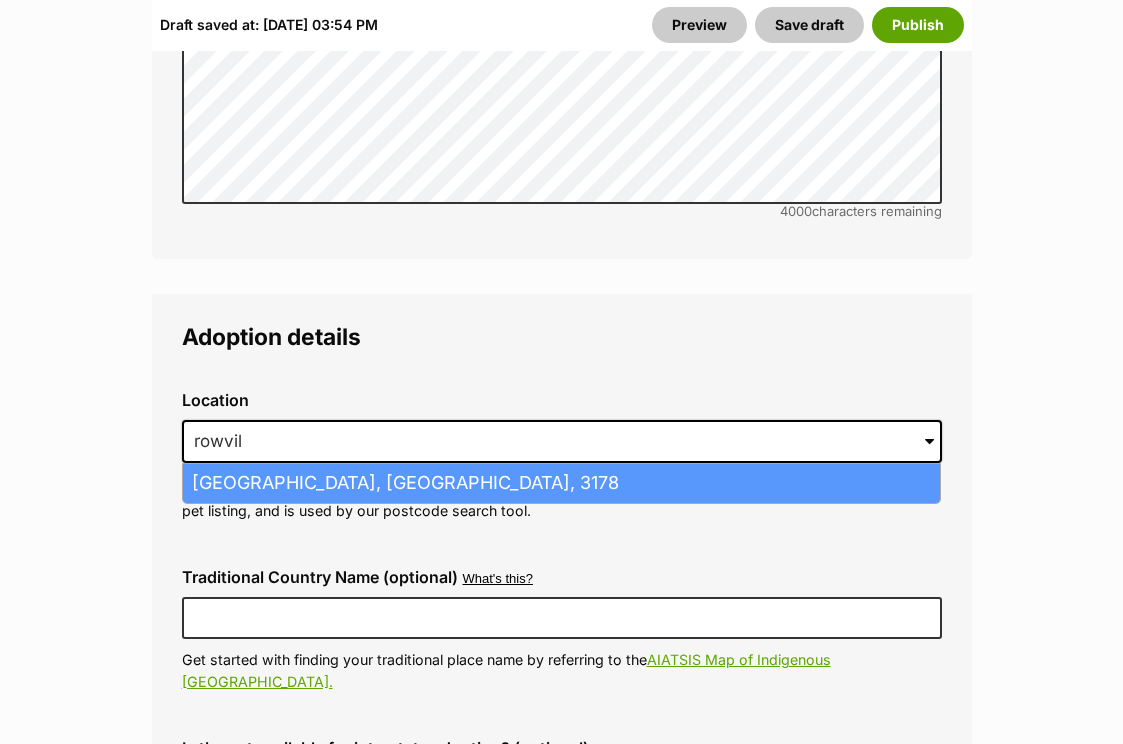 click on "Rowville, Victoria, 3178" at bounding box center (561, 483) 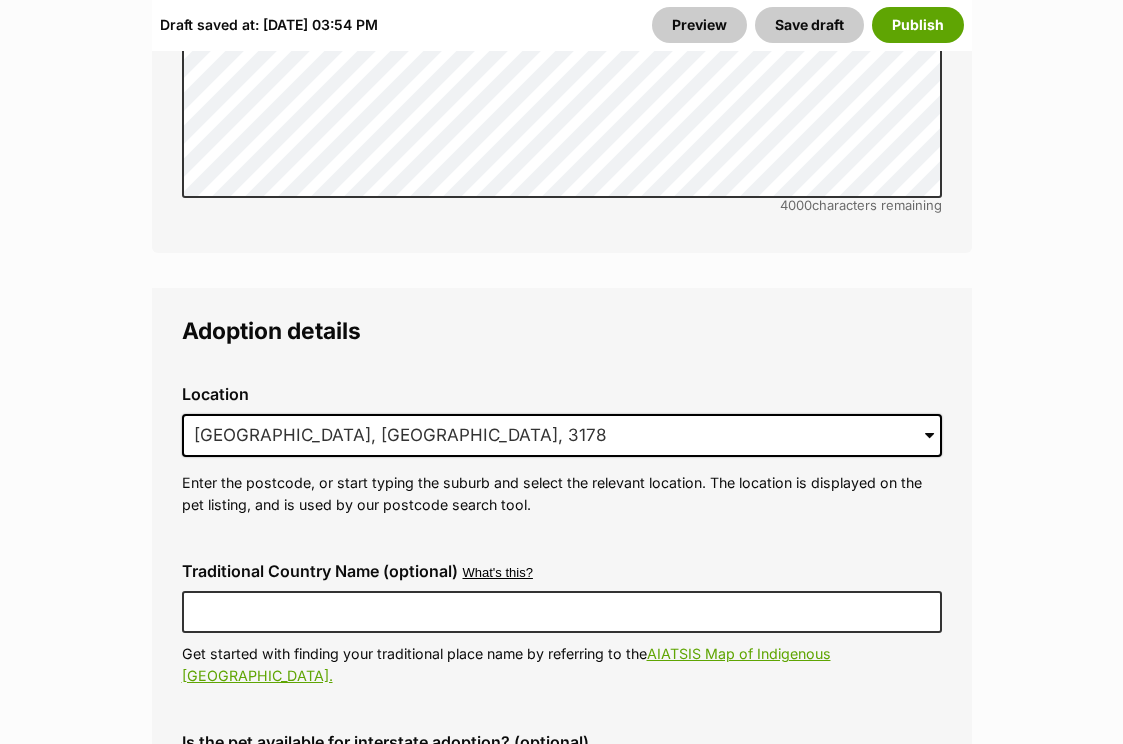 scroll, scrollTop: 5620, scrollLeft: 0, axis: vertical 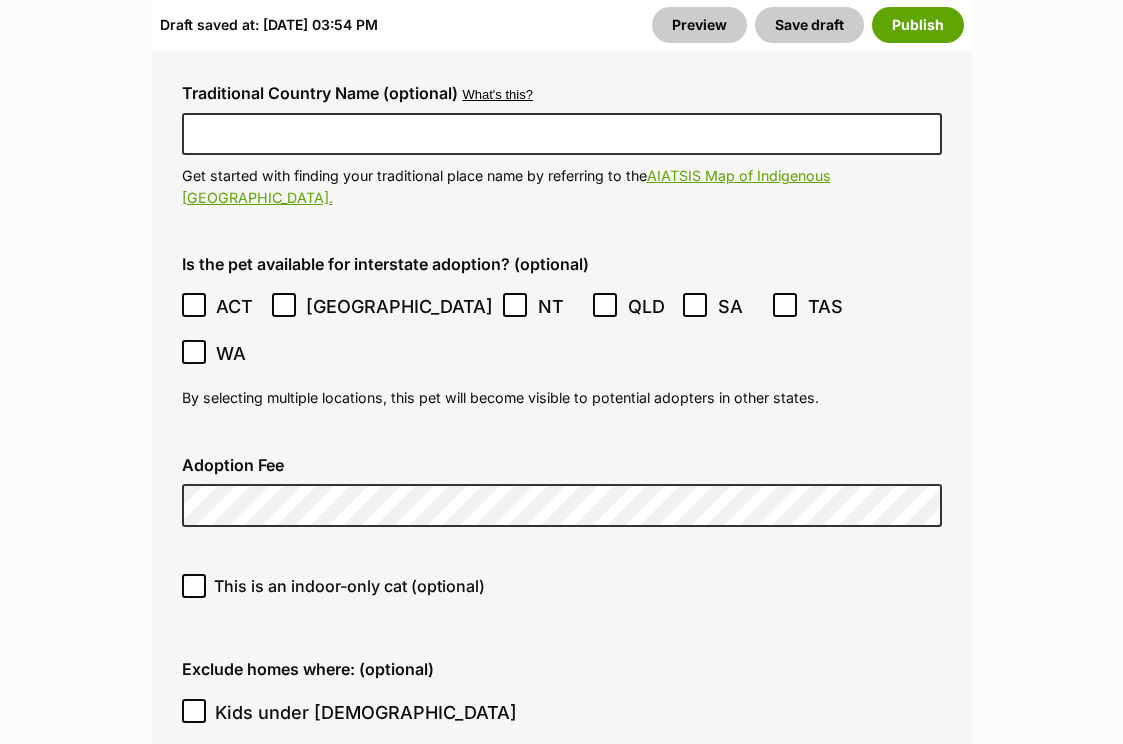 click on "This is an indoor-only cat (optional)" at bounding box center (349, 586) 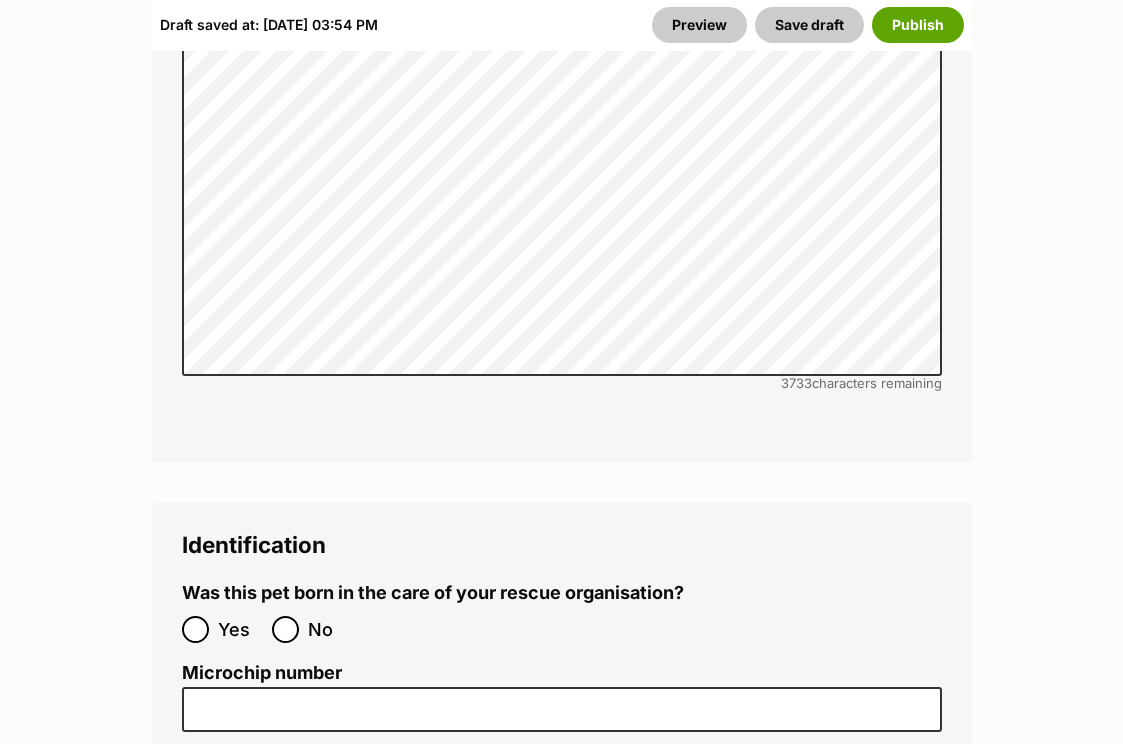 scroll, scrollTop: 6908, scrollLeft: 0, axis: vertical 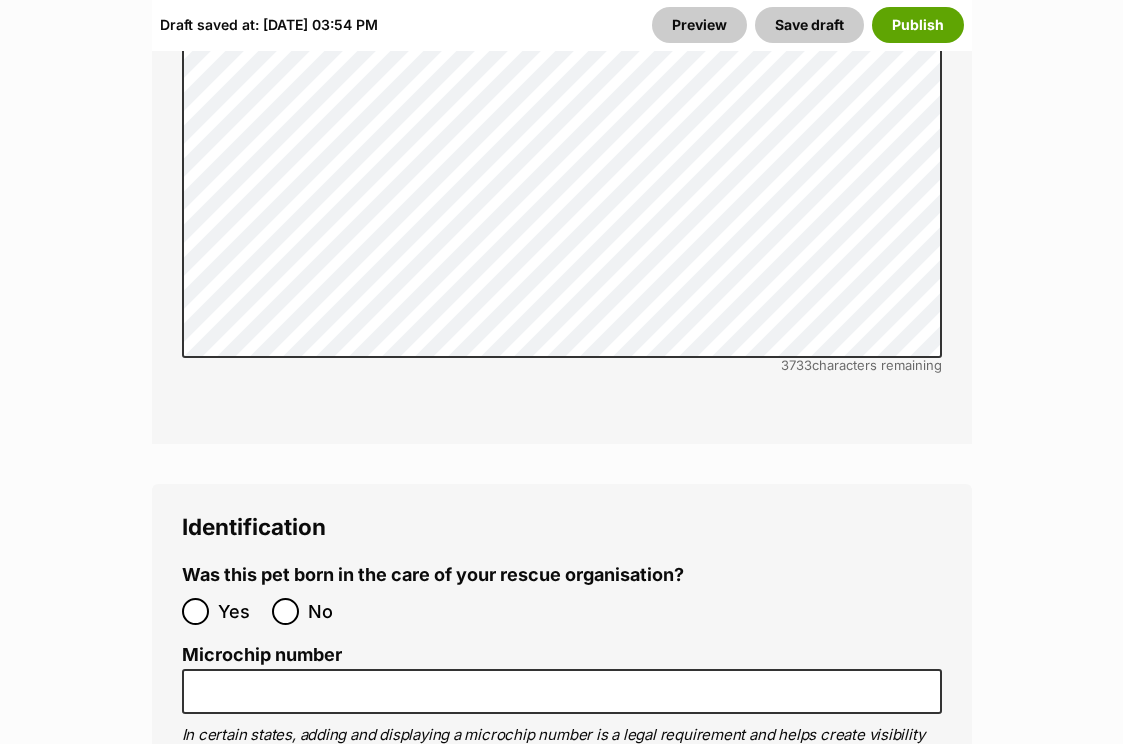click on "No" at bounding box center (285, 611) 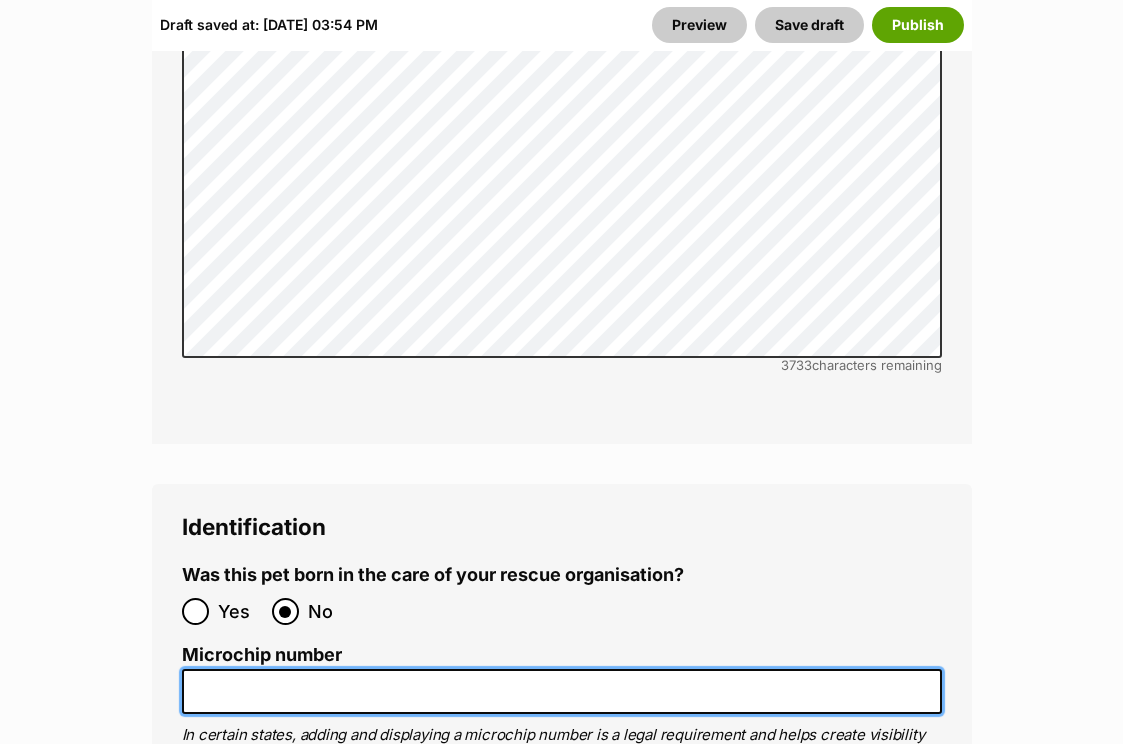 click on "Microchip number" at bounding box center (562, 691) 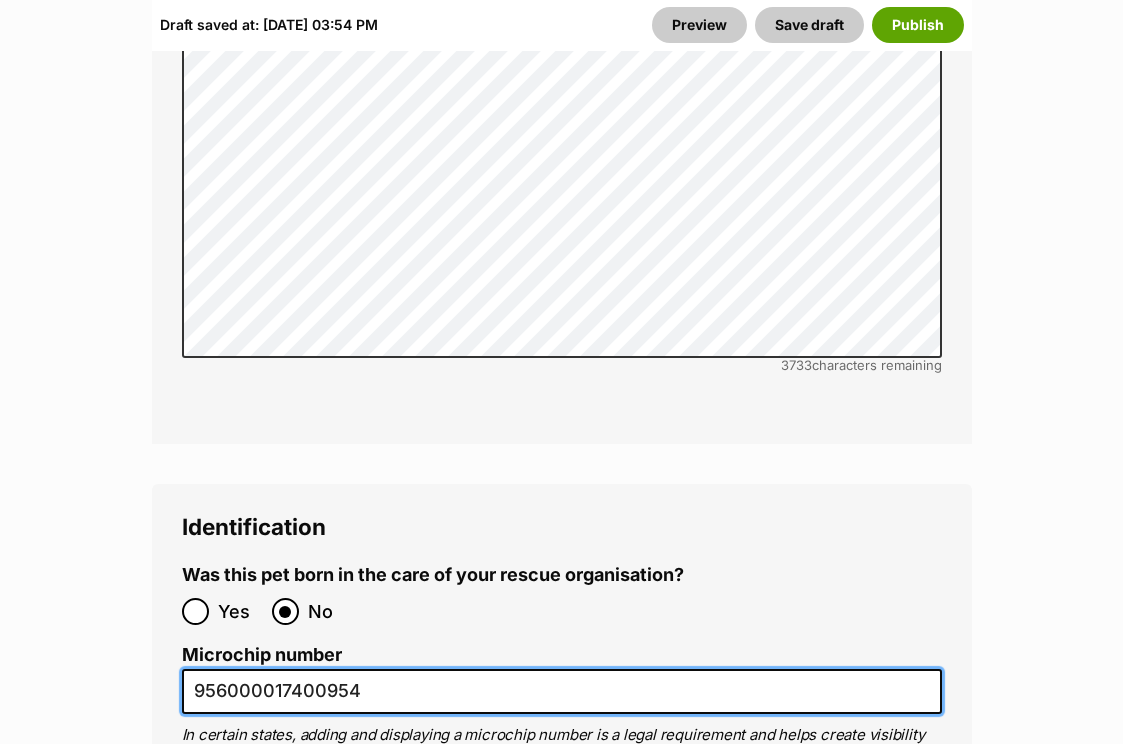 click on "956000017400954" at bounding box center [562, 691] 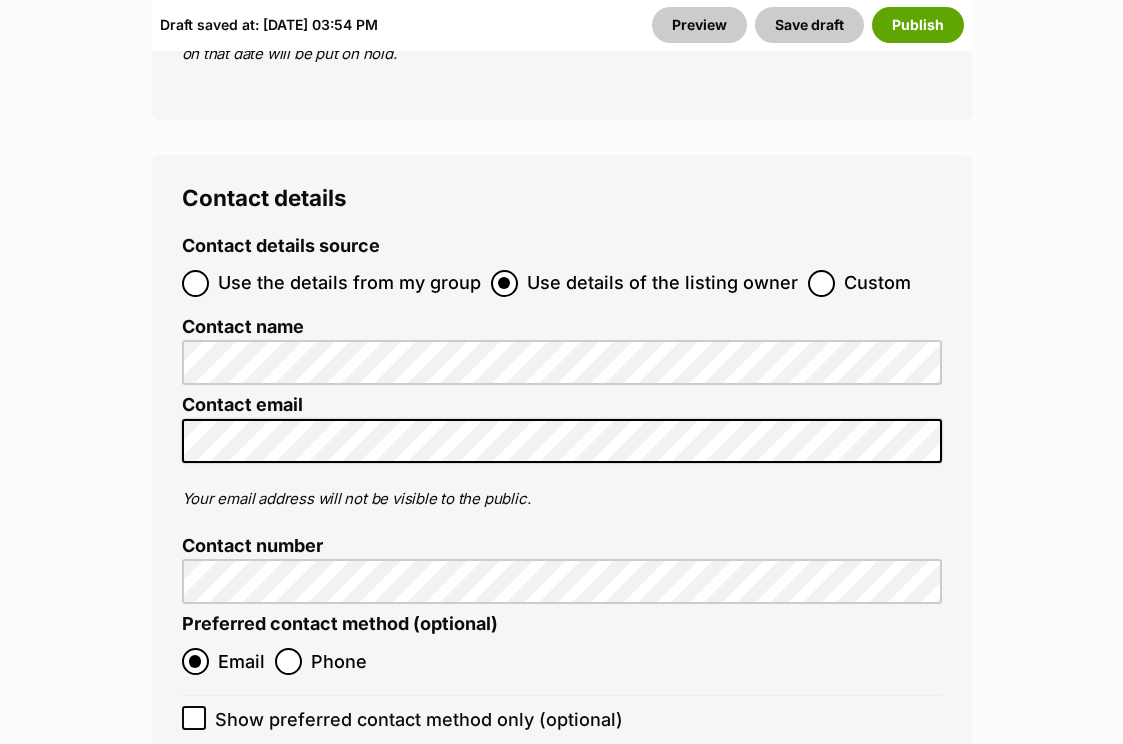 scroll, scrollTop: 8351, scrollLeft: 0, axis: vertical 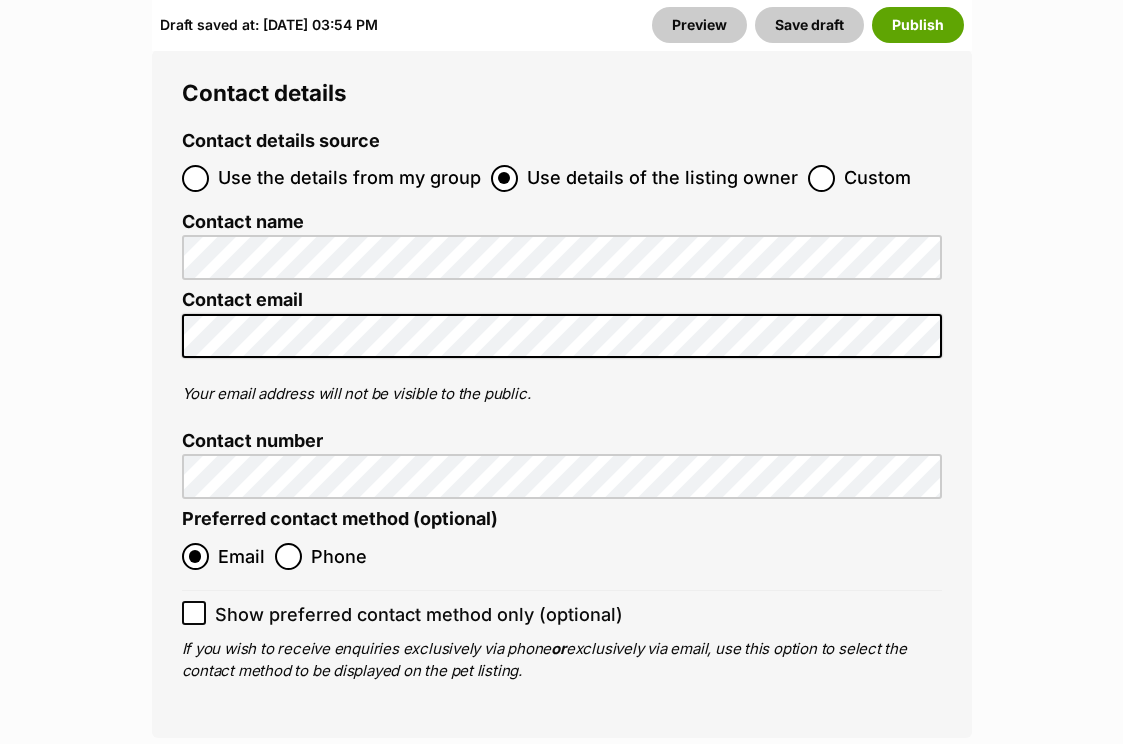 type on "956000017400954" 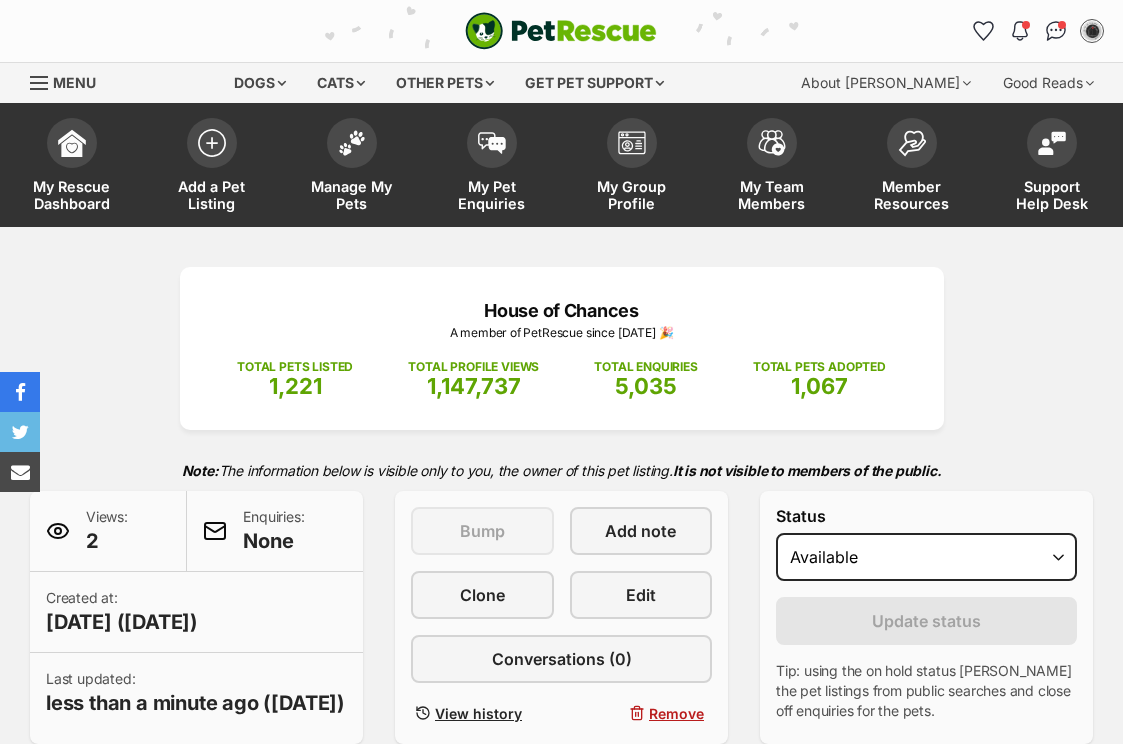 scroll, scrollTop: 0, scrollLeft: 0, axis: both 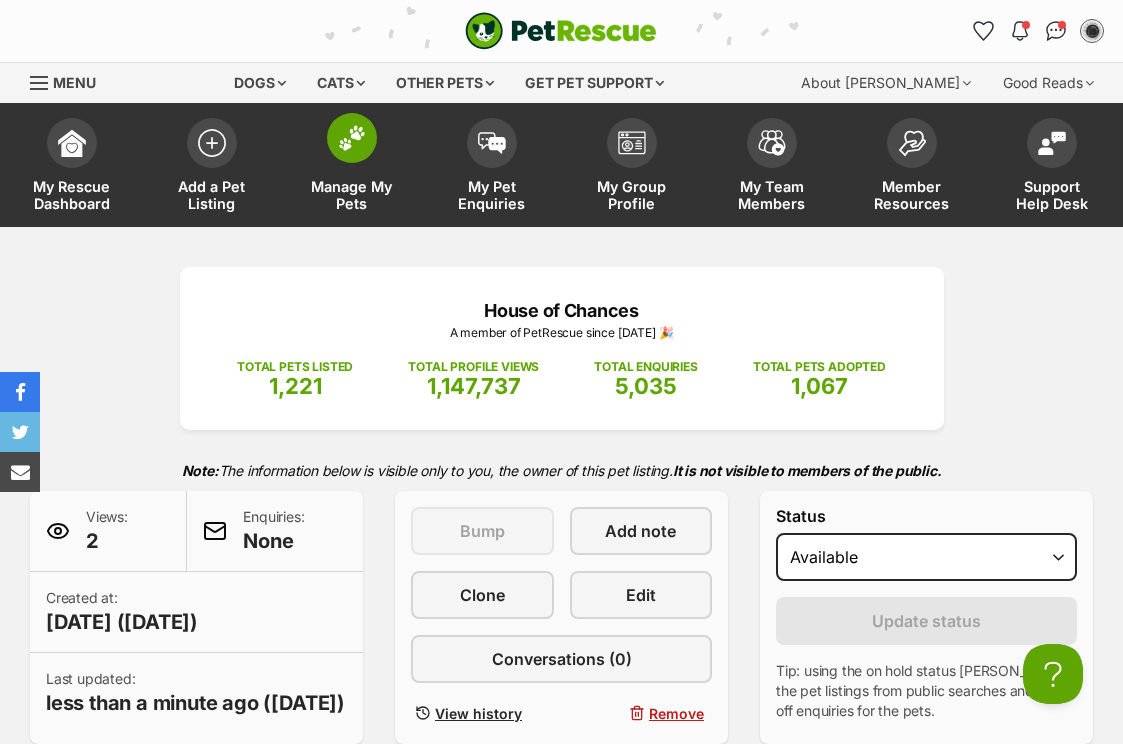 click on "Manage My Pets" at bounding box center (352, 195) 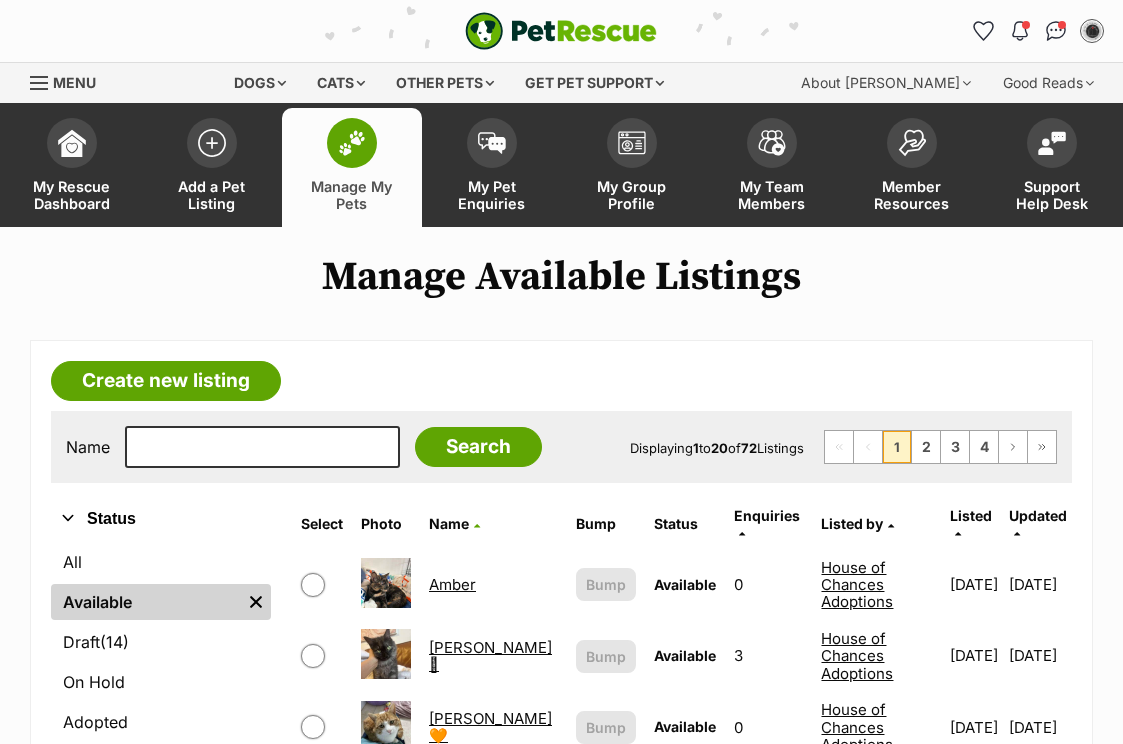 scroll, scrollTop: 0, scrollLeft: 0, axis: both 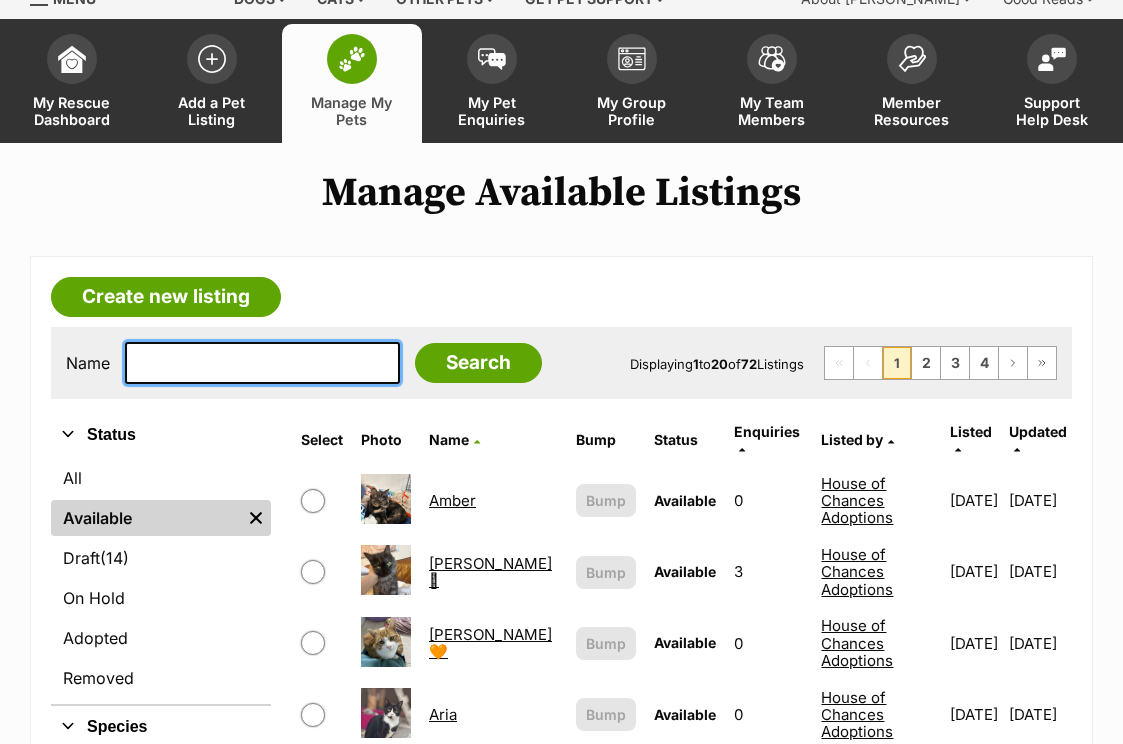 click at bounding box center [262, 363] 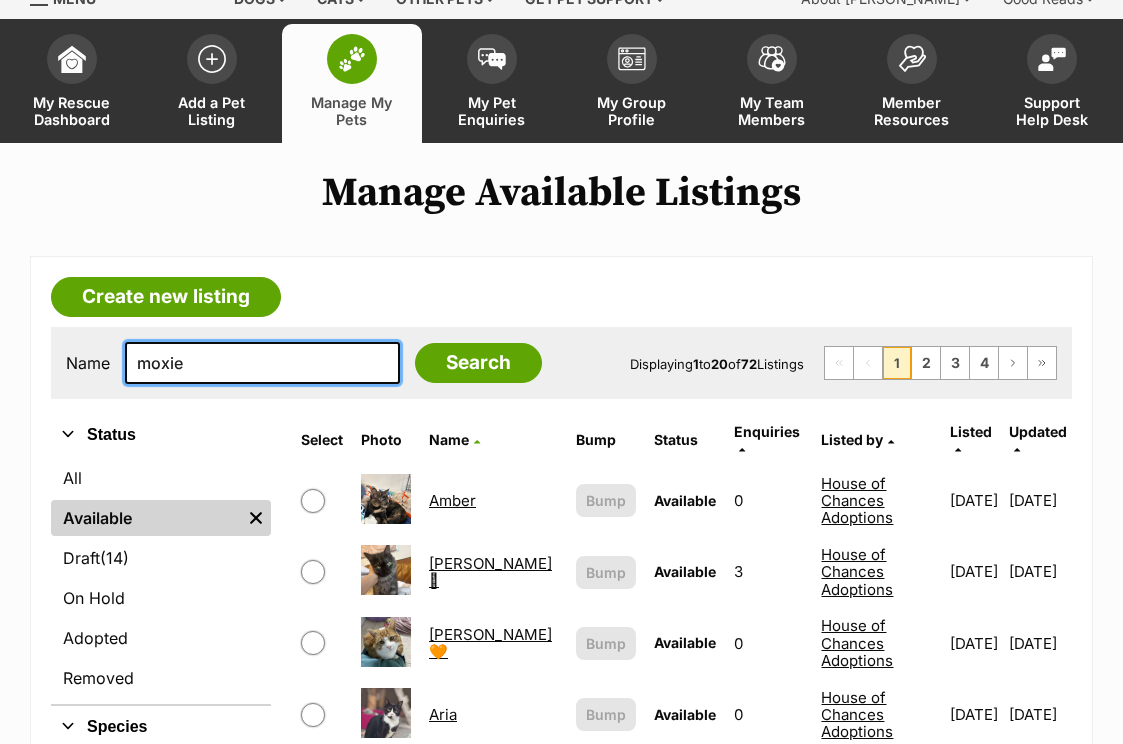 type on "moxie" 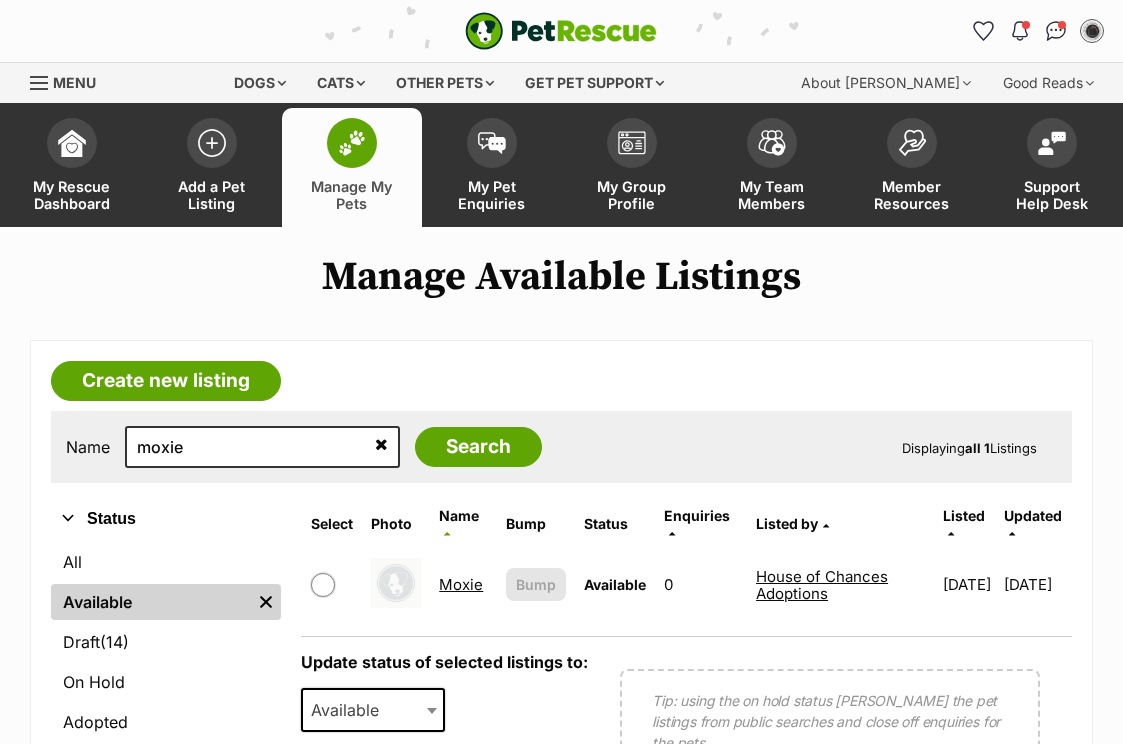 scroll, scrollTop: 0, scrollLeft: 0, axis: both 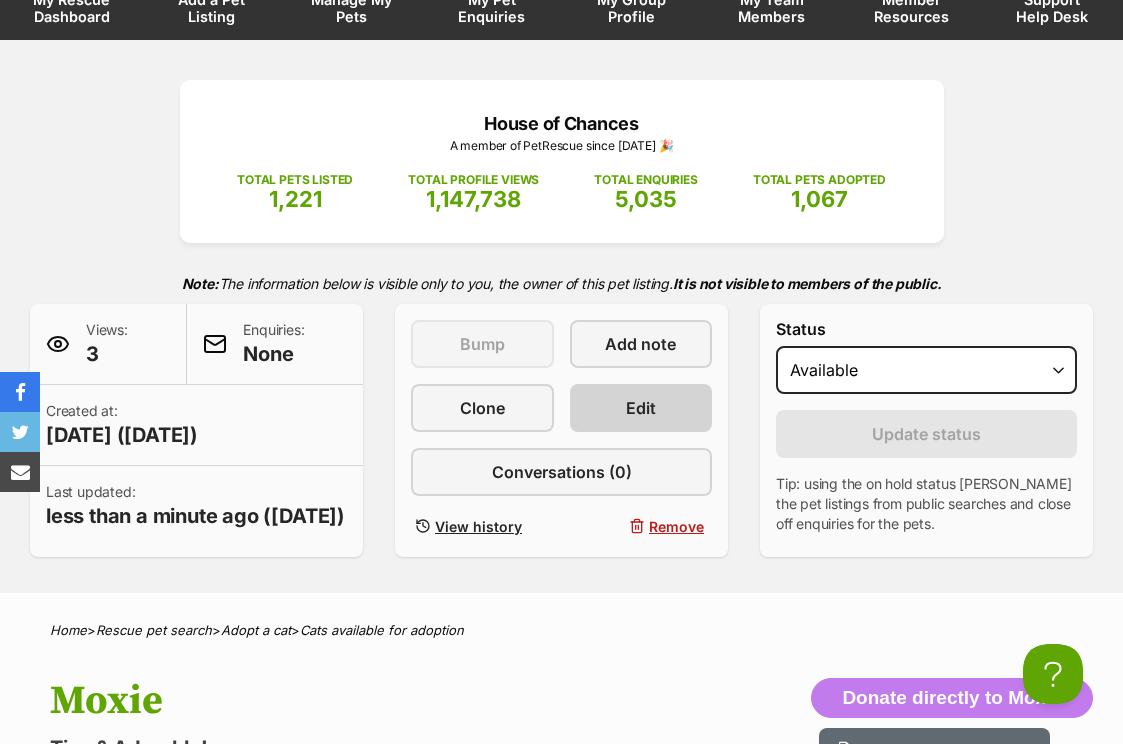 click on "Edit" at bounding box center (641, 408) 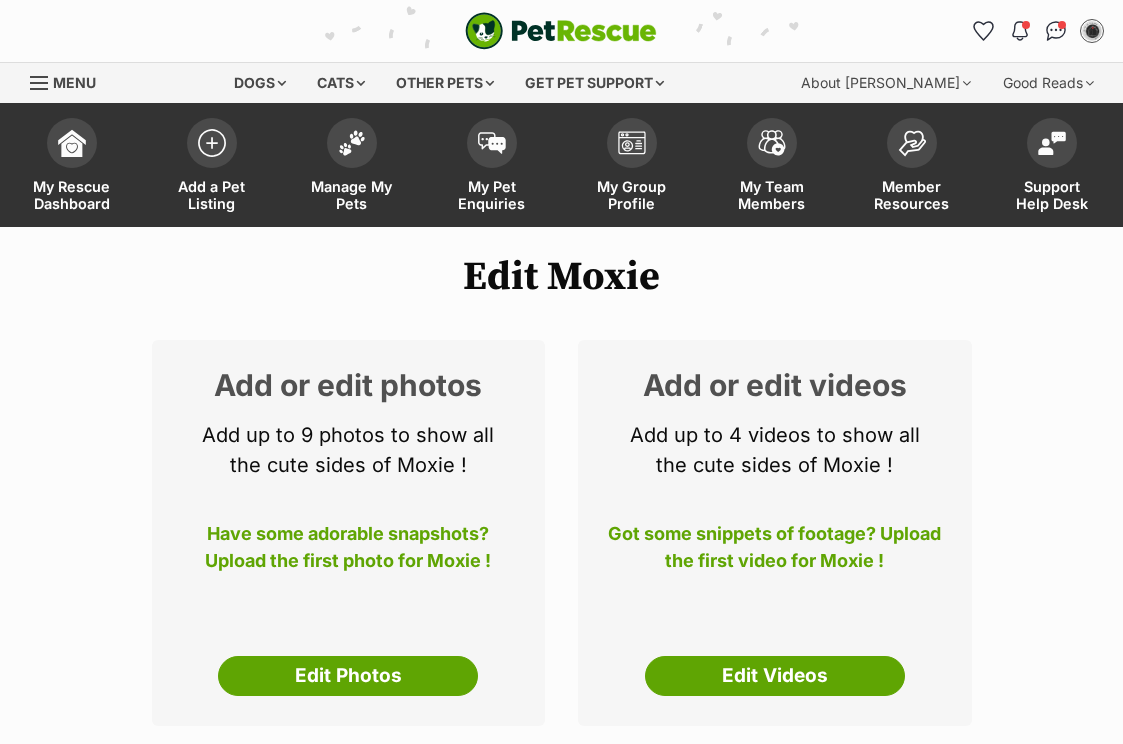 scroll, scrollTop: 0, scrollLeft: 0, axis: both 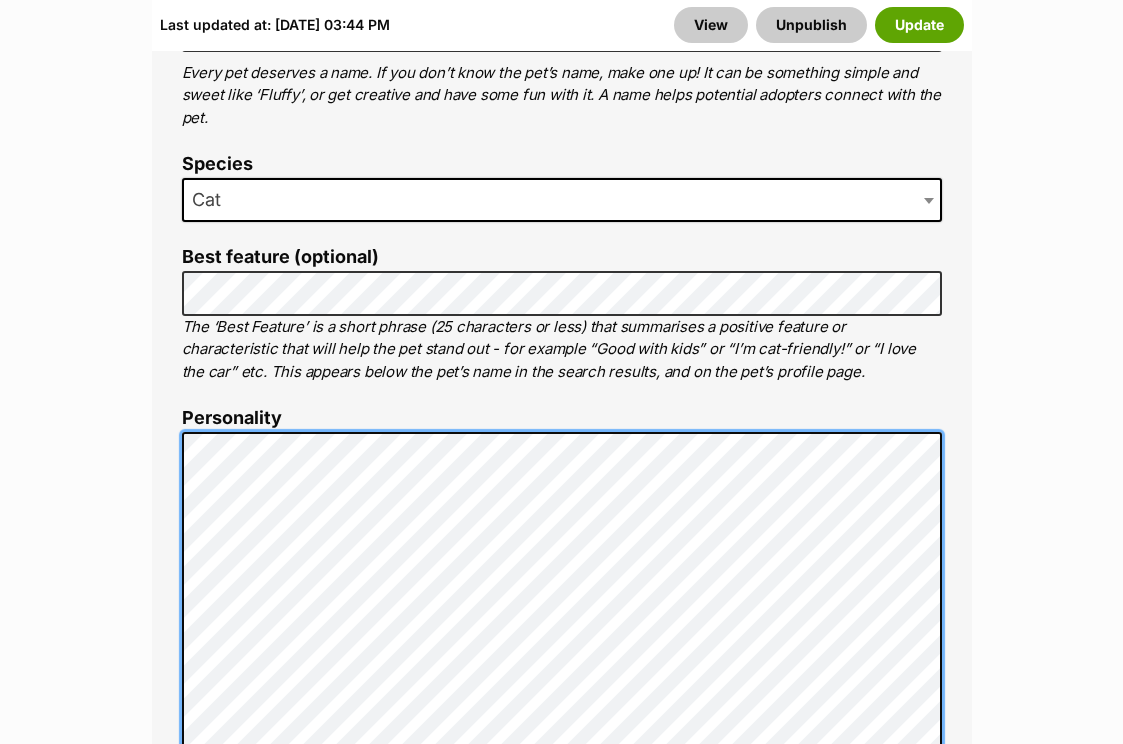 click on "About This Pet Name
Henlo there, it looks like you might be using the pet name field to indicate that this pet is now on hold - we recommend updating the status to on hold from the  listing page  instead!
Every pet deserves a name. If you don’t know the pet’s name, make one up! It can be something simple and sweet like ‘Fluffy’, or get creative and have some fun with it. A name helps potential adopters connect with the pet.
Species Cat
Best feature (optional)
The ‘Best Feature’ is a short phrase (25 characters or less) that summarises a positive feature or characteristic that will help the pet stand out - for example “Good with kids” or “I’m cat-friendly!” or “I love the car” etc. This appears below the pet’s name in the search results, and on the pet’s profile page.
Personality 7061  characters remaining
How to write a great pet profile  for more tips and our  Pet Listing Rules  for more info.
Generate a profile using AI
Beta" at bounding box center [562, 823] 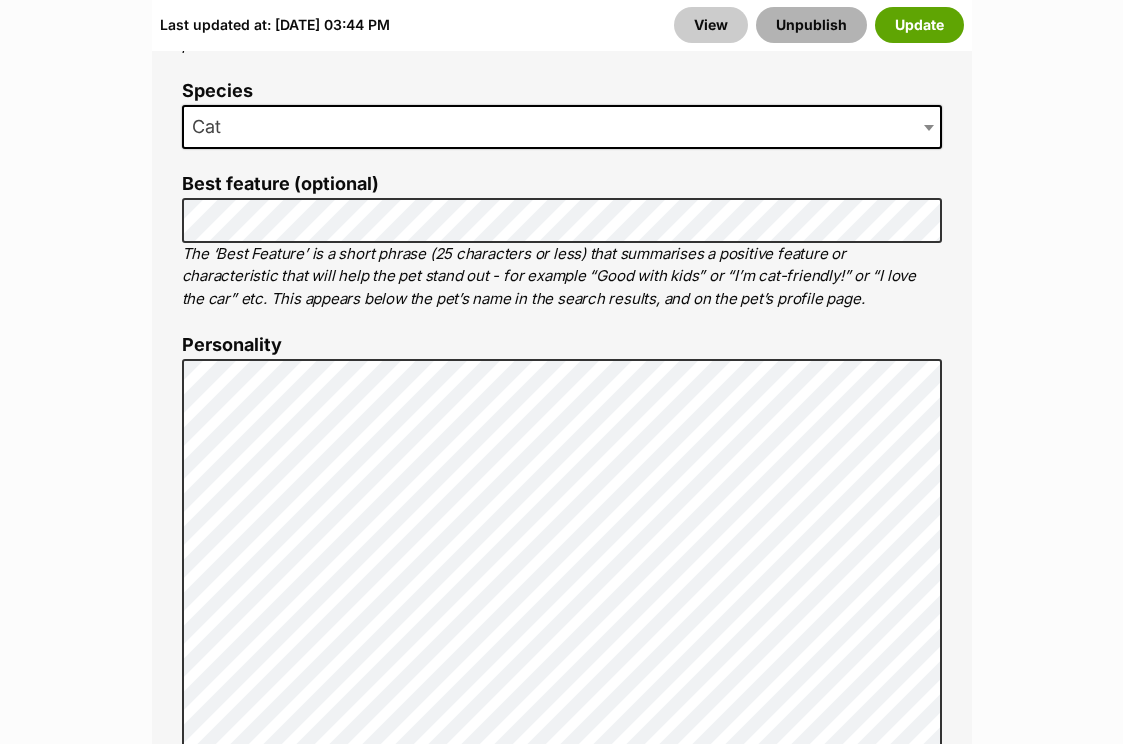 click on "Unpublish" at bounding box center [811, 25] 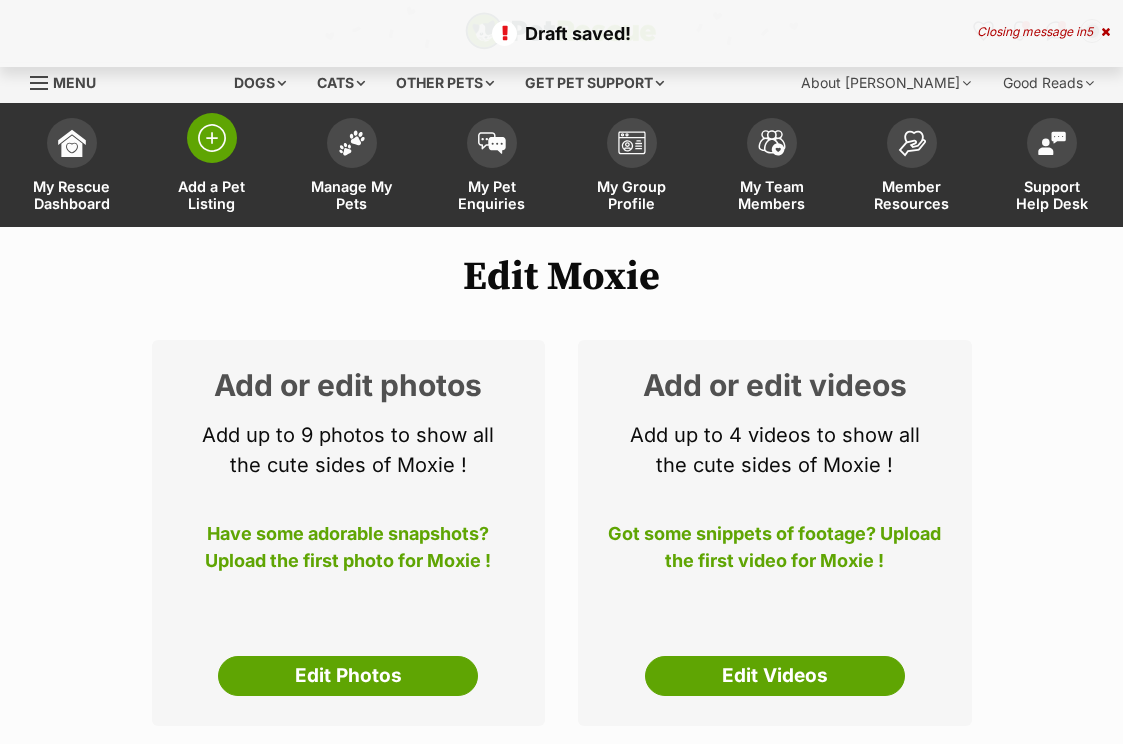 scroll, scrollTop: 0, scrollLeft: 0, axis: both 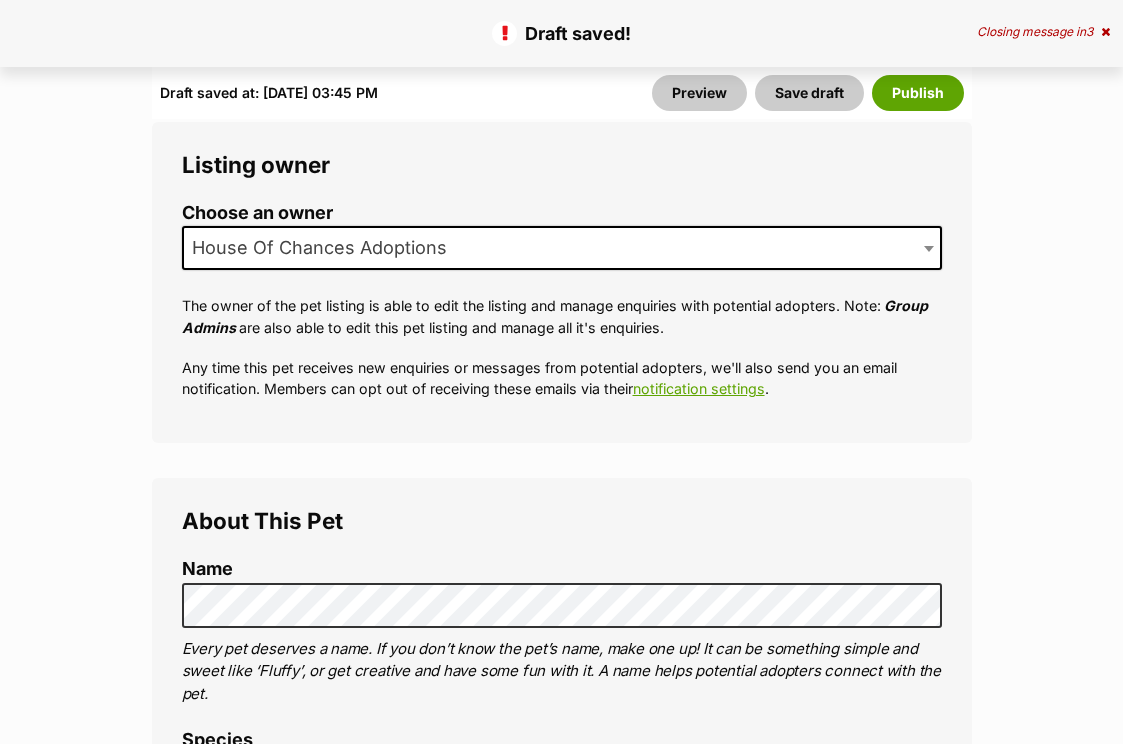 click on "Draft saved at: [DATE] 03:45 PM
[GEOGRAPHIC_DATA]
Save draft
Publish" at bounding box center (562, 93) 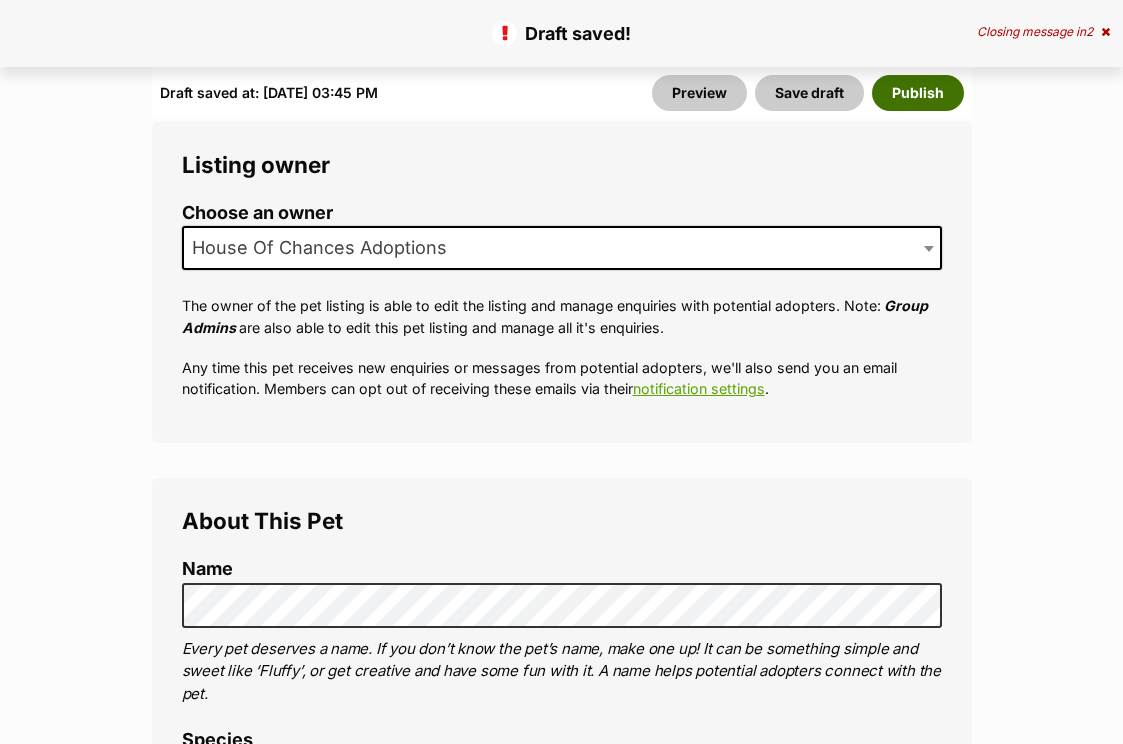 click on "Publish" at bounding box center [918, 93] 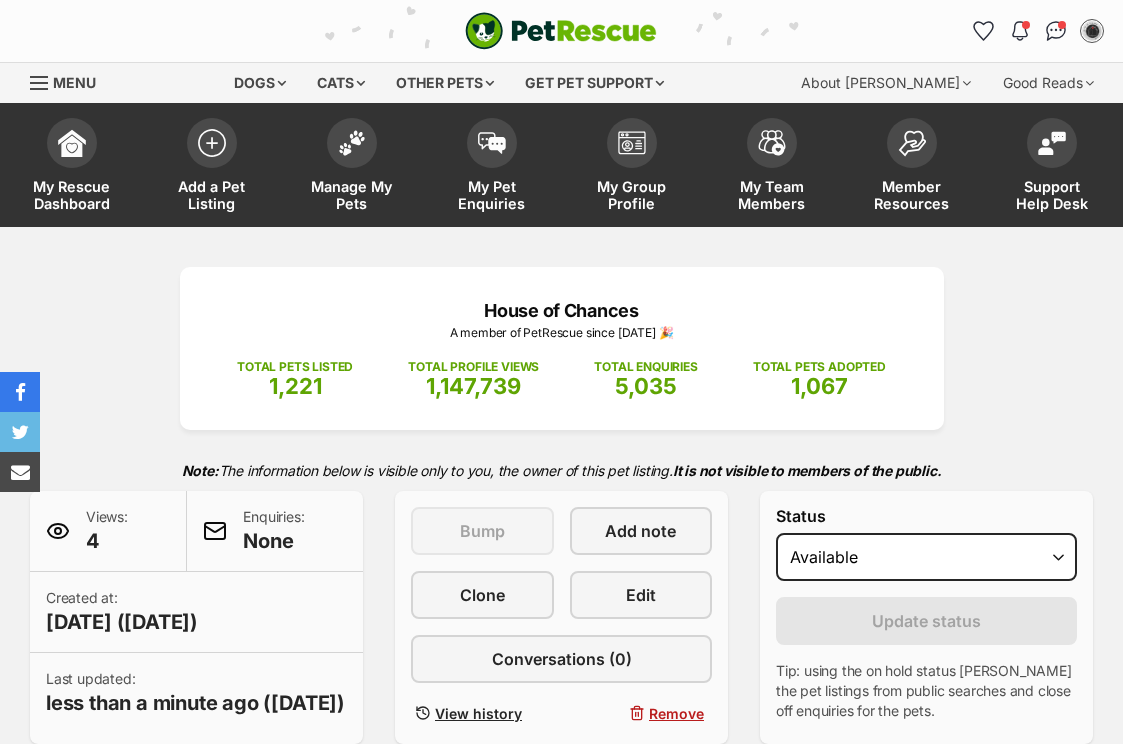 scroll, scrollTop: 0, scrollLeft: 0, axis: both 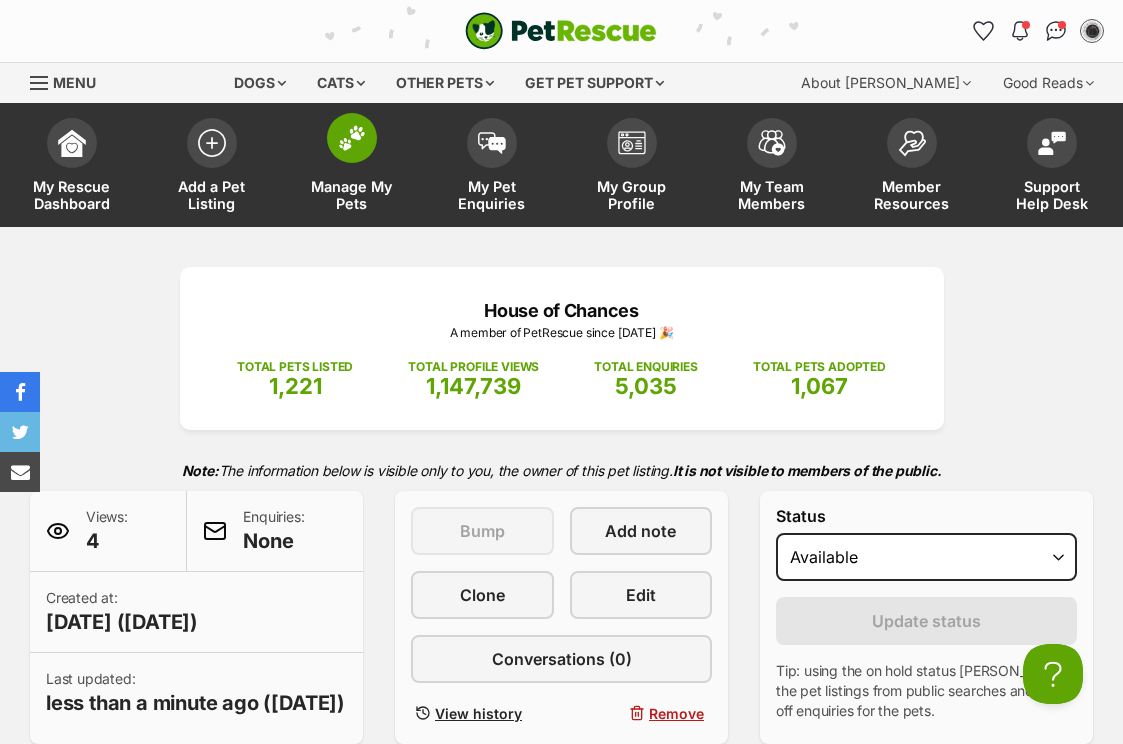 click on "Manage My Pets" at bounding box center [352, 195] 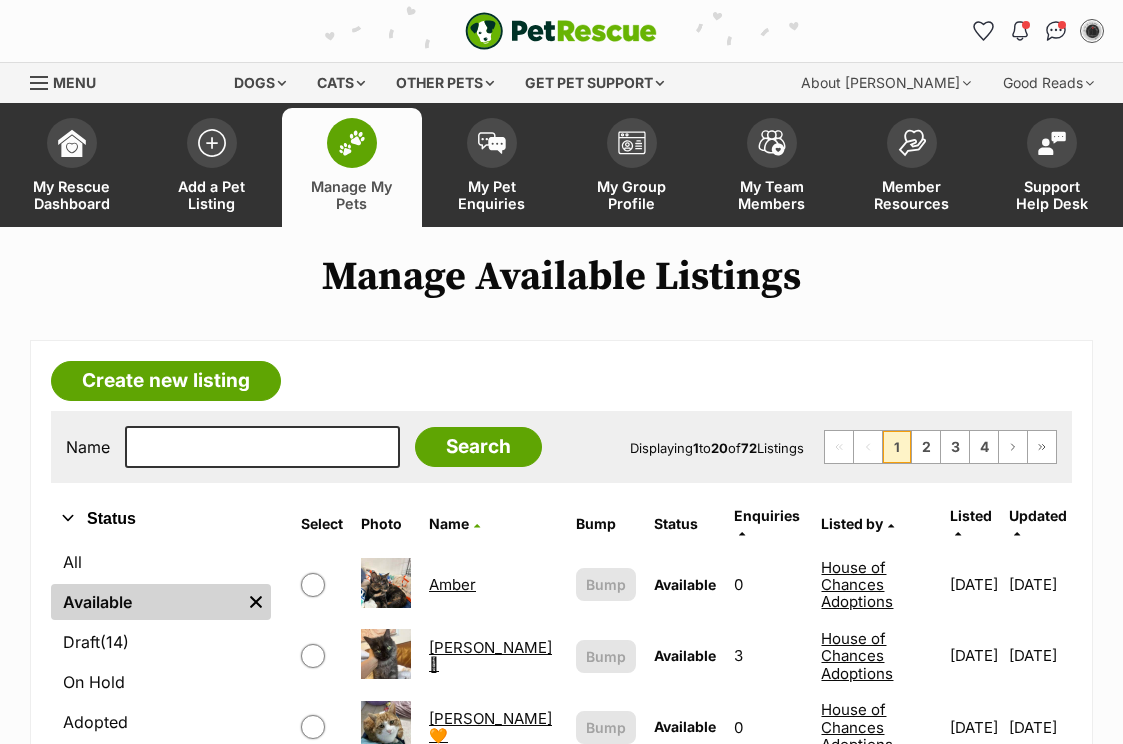 scroll, scrollTop: 0, scrollLeft: 0, axis: both 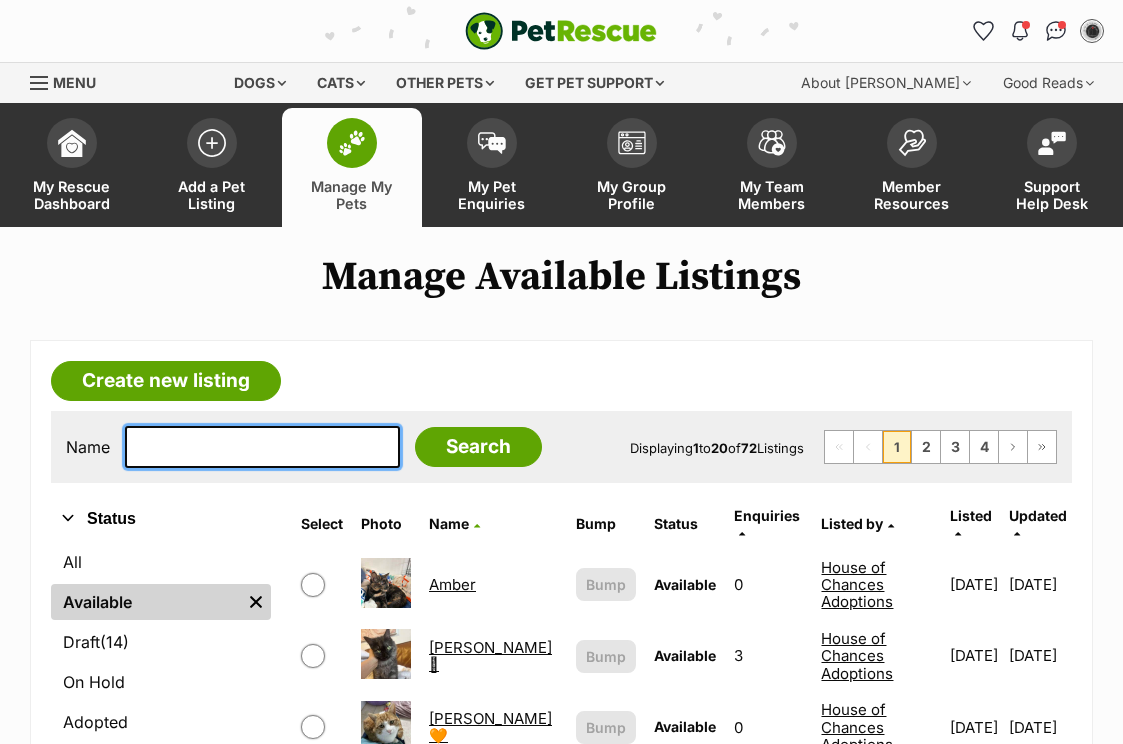 click at bounding box center [262, 447] 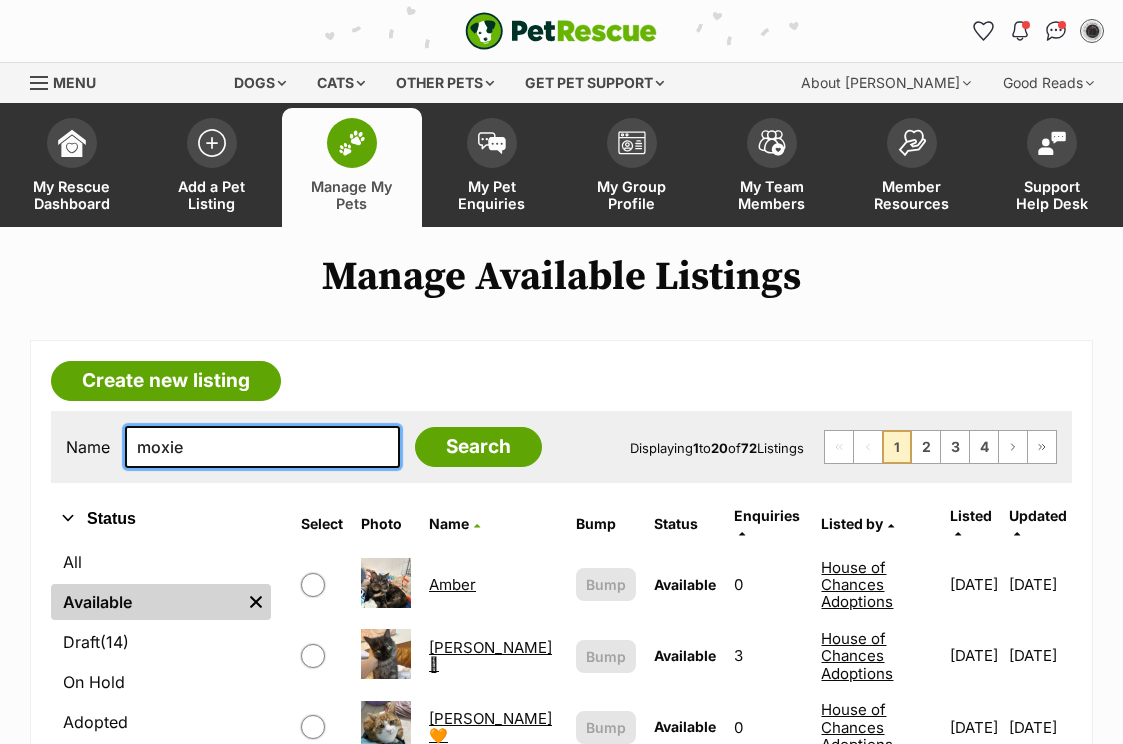 type on "moxie" 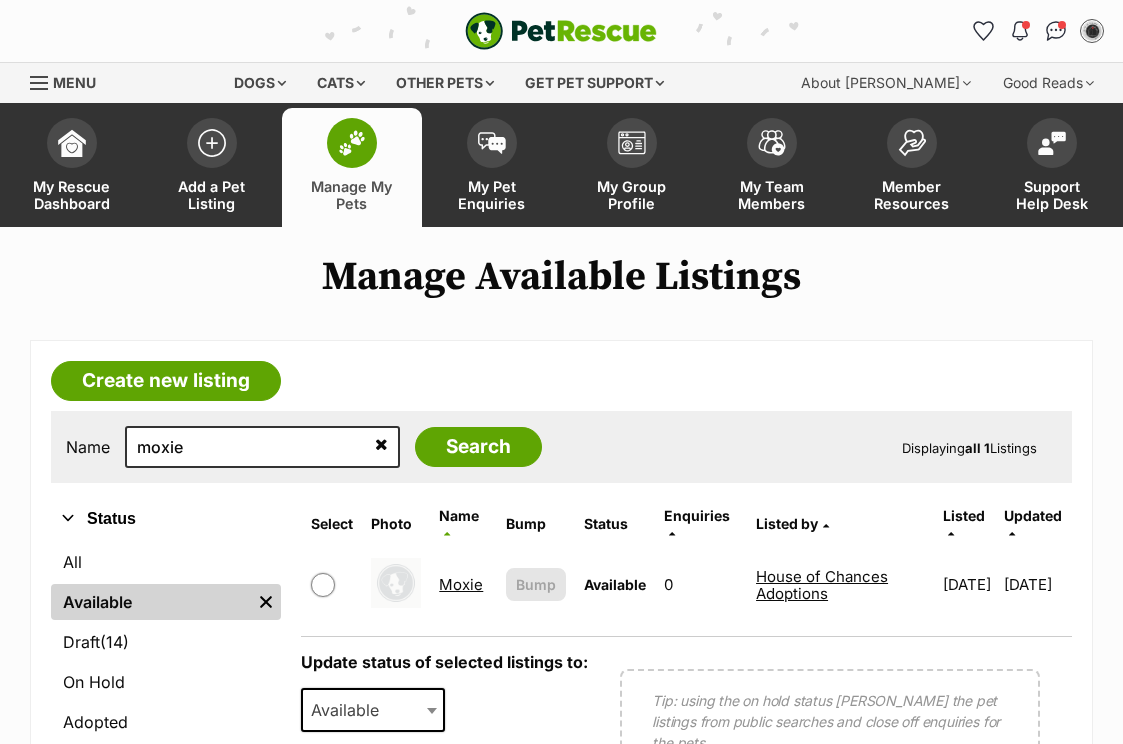 scroll, scrollTop: 0, scrollLeft: 0, axis: both 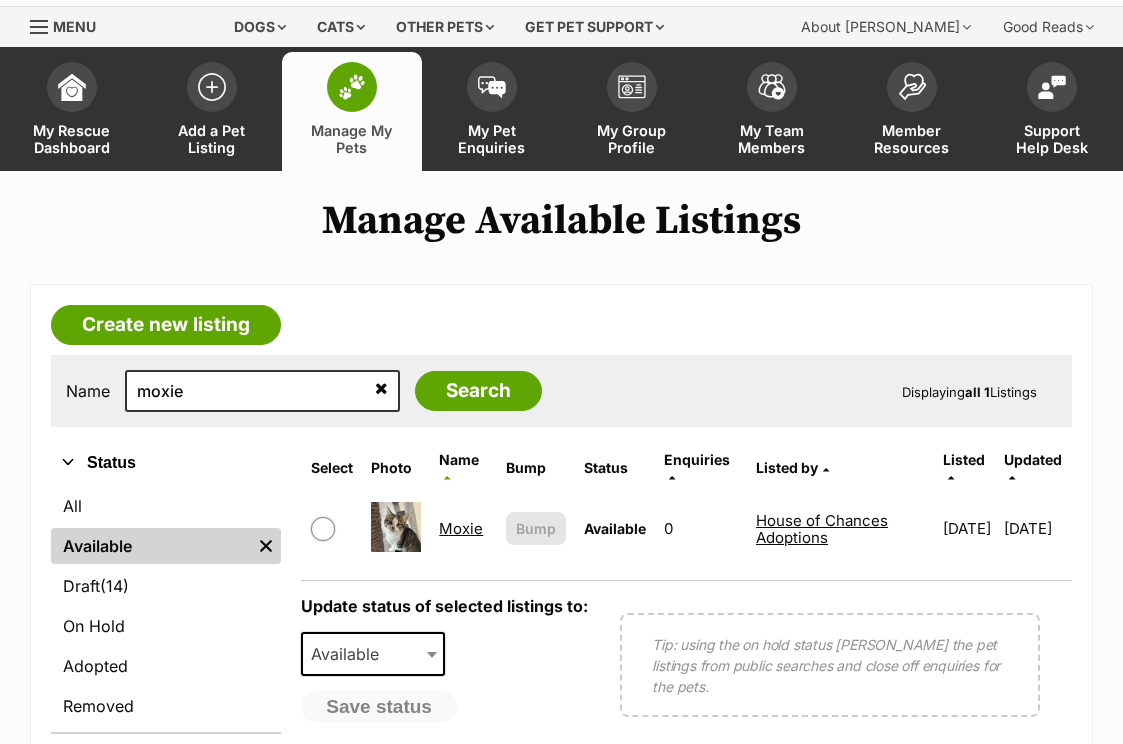 click at bounding box center [396, 527] 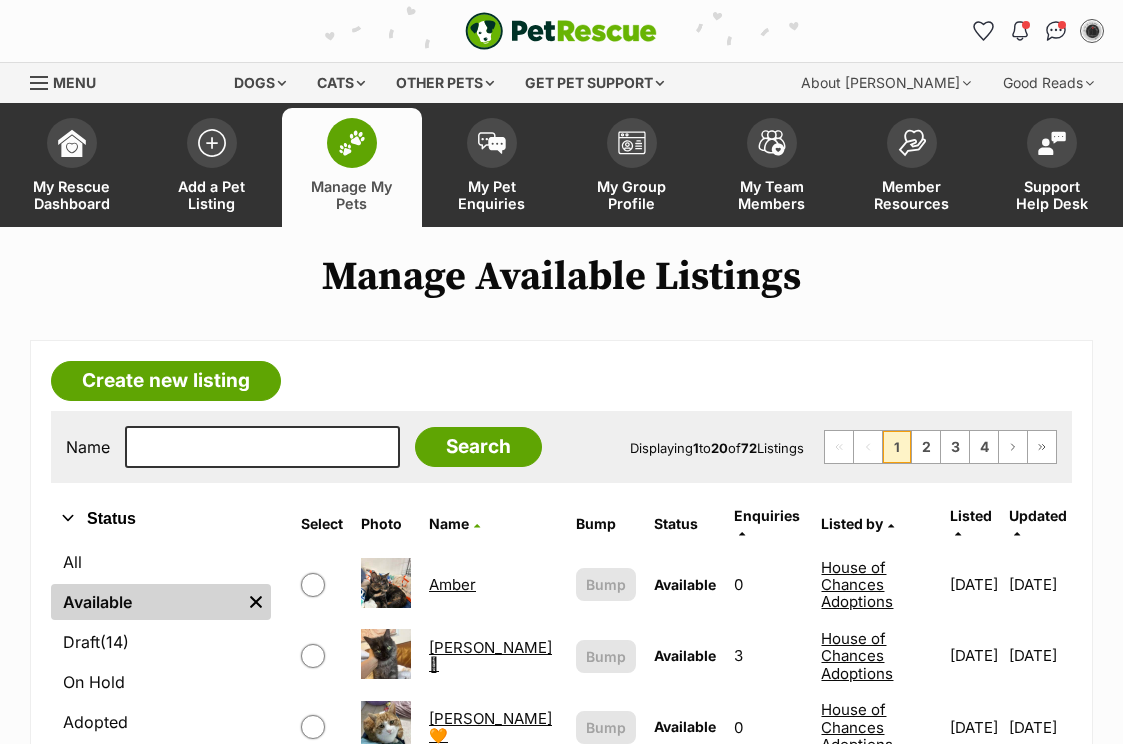 scroll, scrollTop: 0, scrollLeft: 0, axis: both 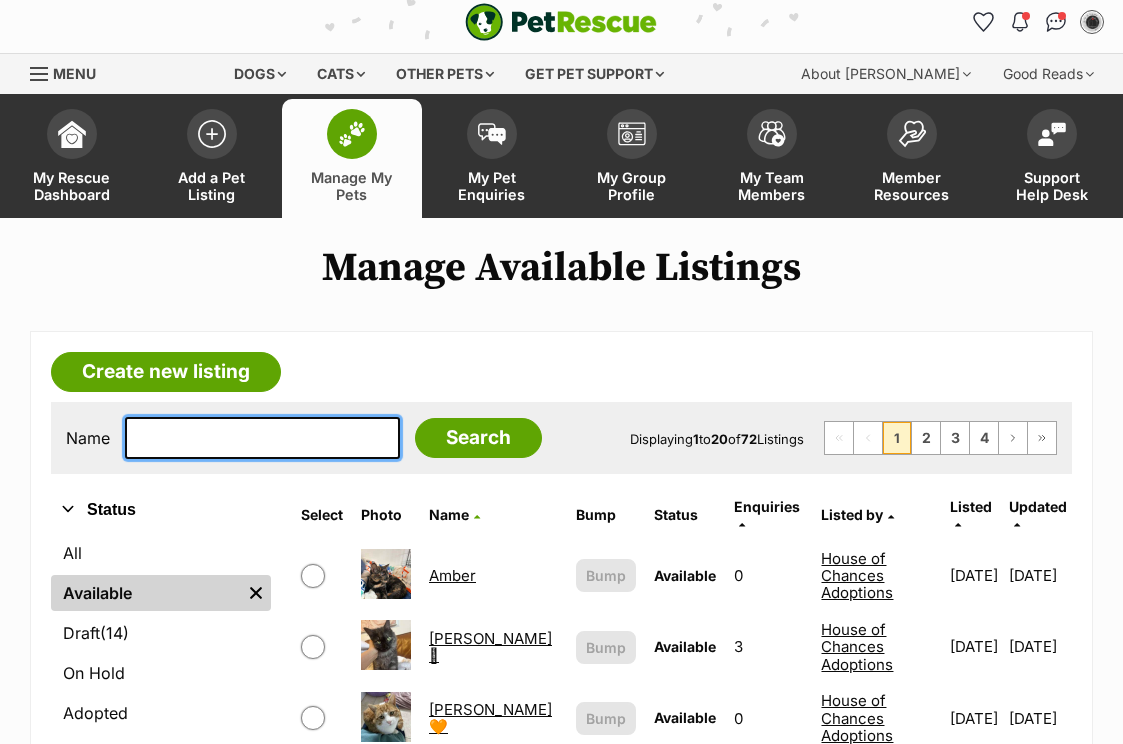 click at bounding box center [262, 438] 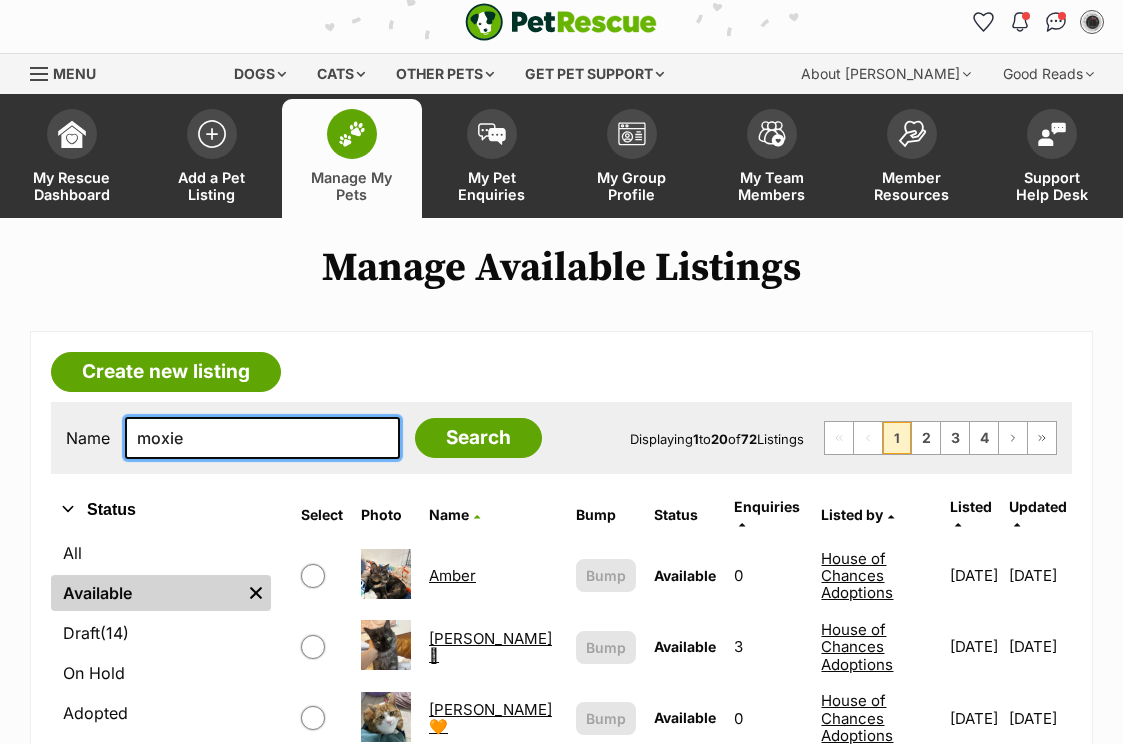 type on "moxie" 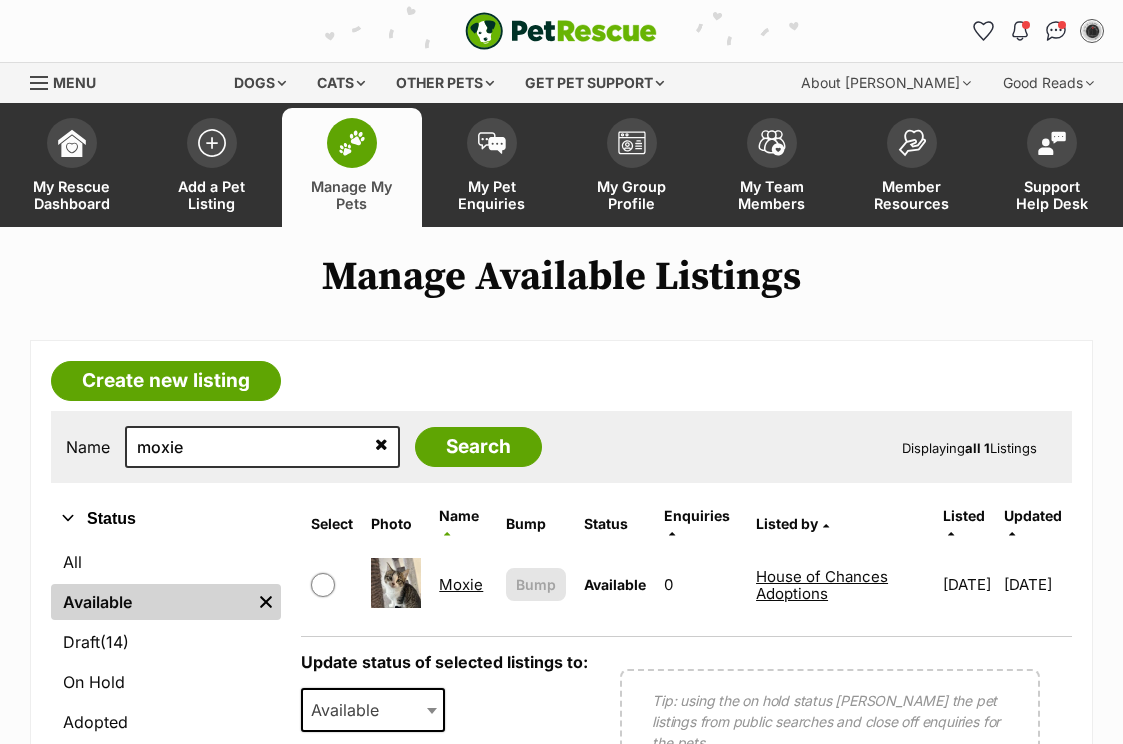 scroll, scrollTop: 43, scrollLeft: 0, axis: vertical 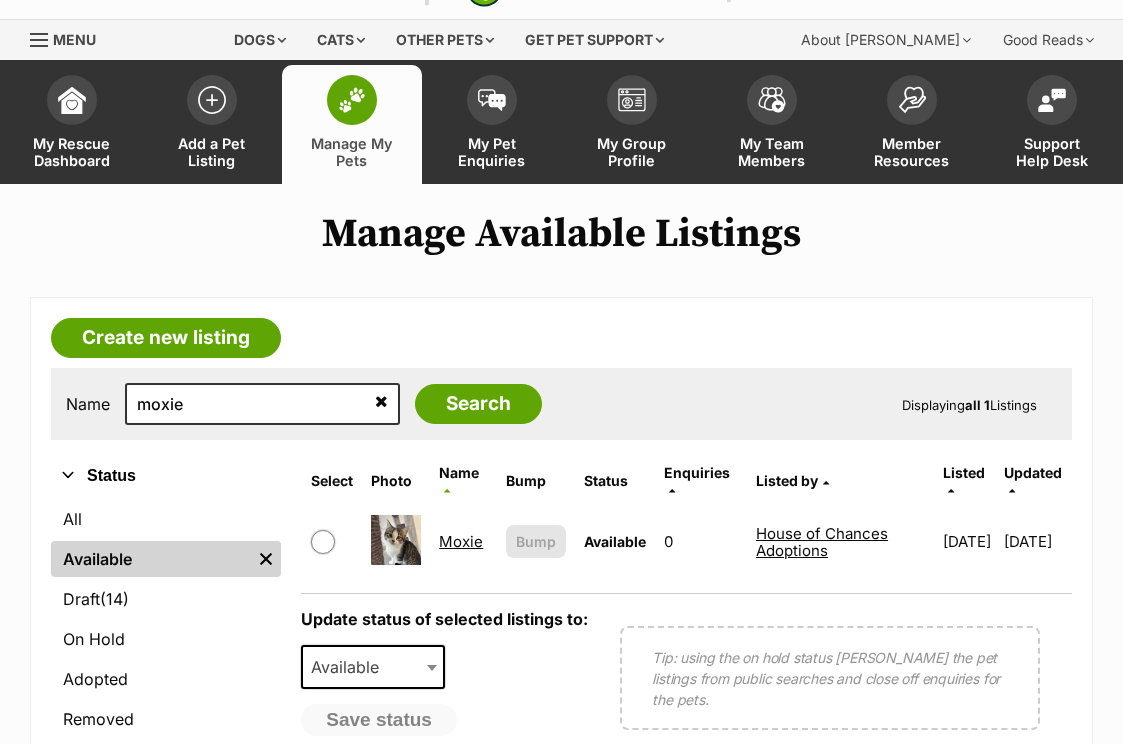 click on "Moxie" at bounding box center [461, 541] 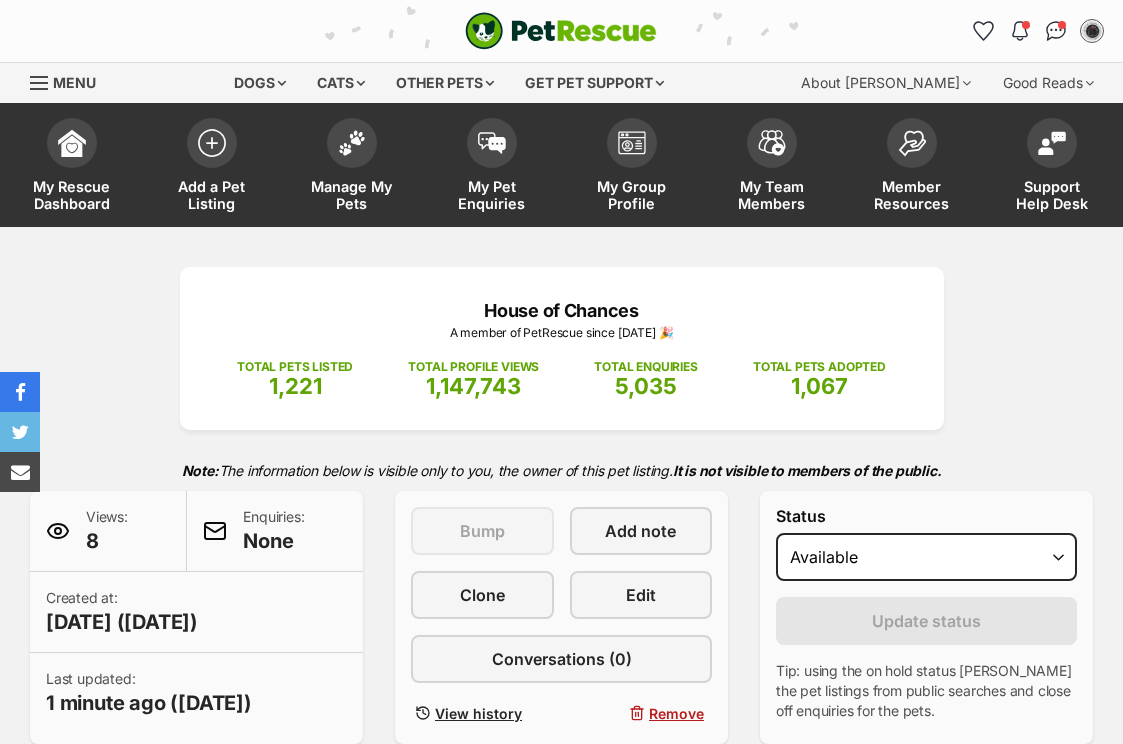 scroll, scrollTop: 0, scrollLeft: 0, axis: both 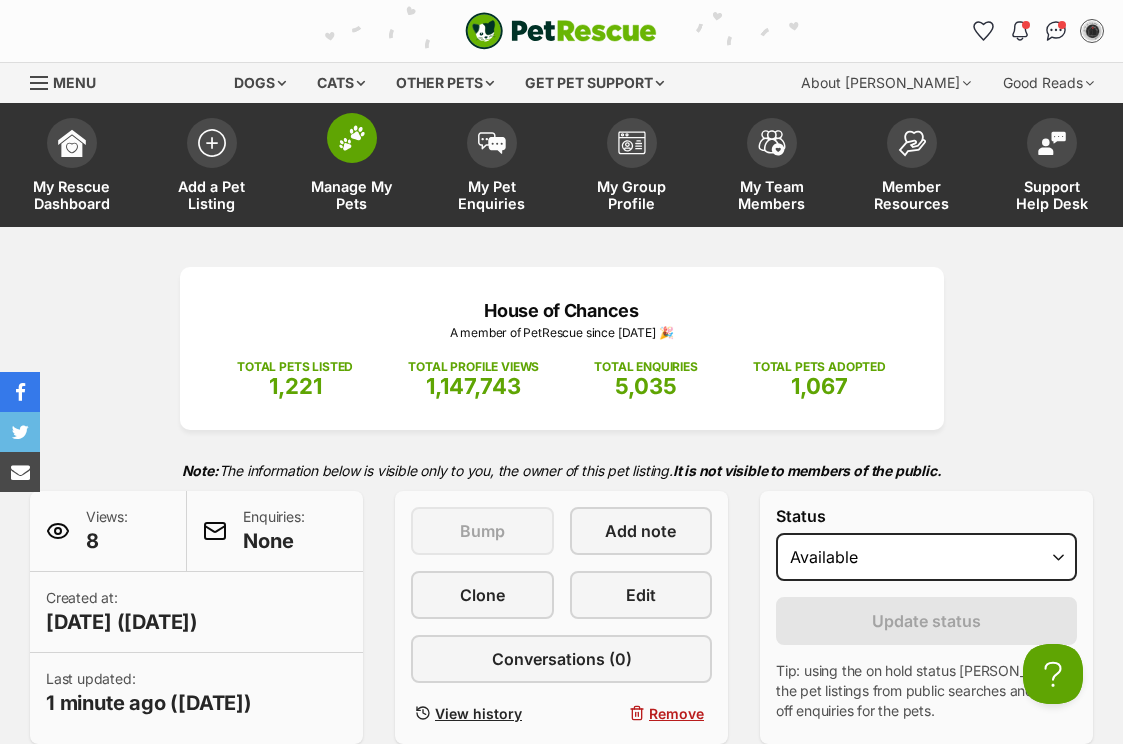 click on "Manage My Pets" at bounding box center [352, 167] 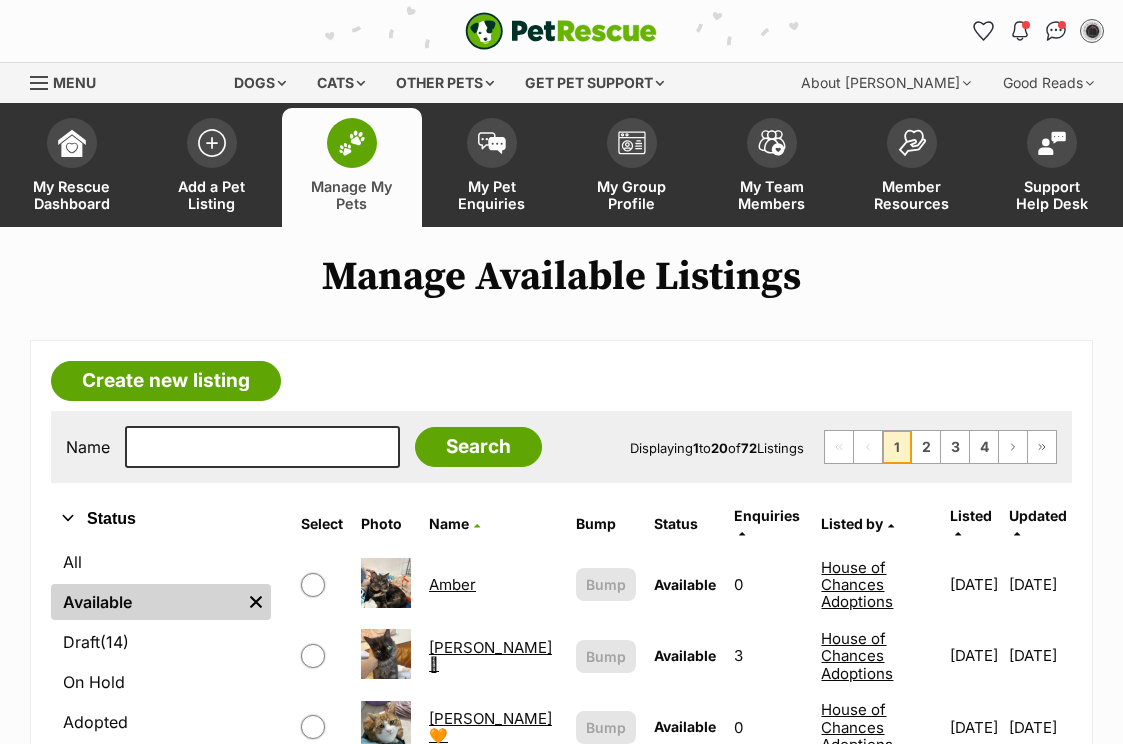 scroll, scrollTop: 0, scrollLeft: 0, axis: both 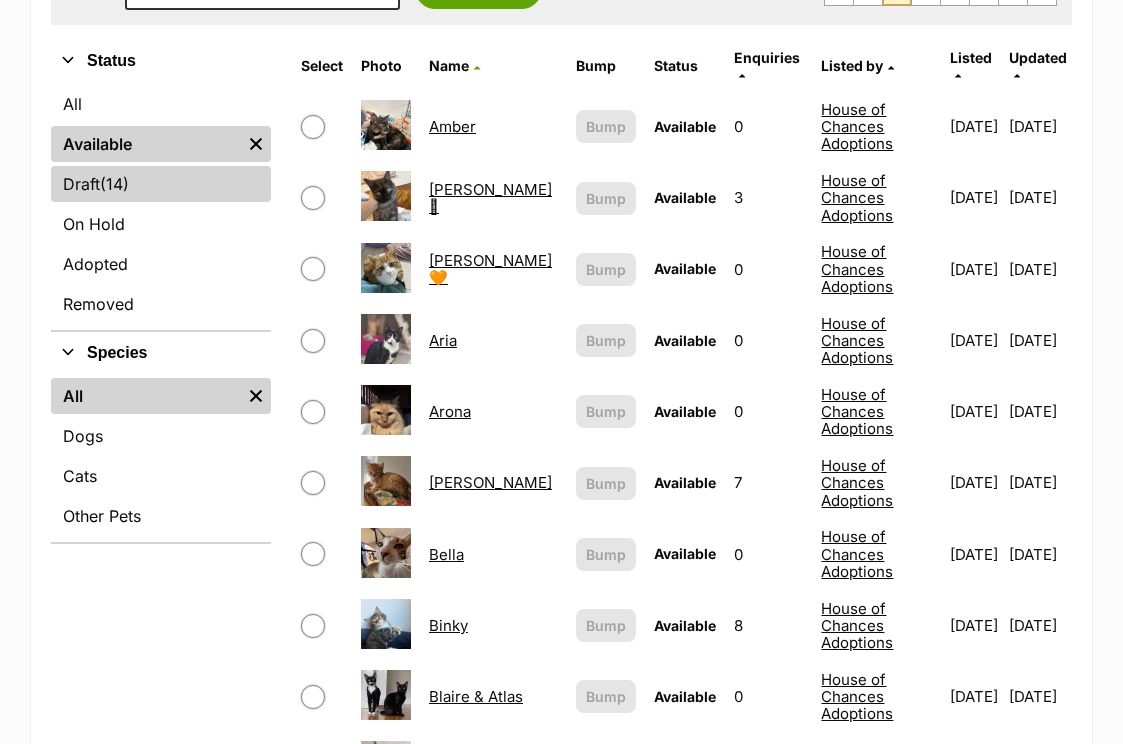 click on "Draft
(14)
Items" at bounding box center [161, 184] 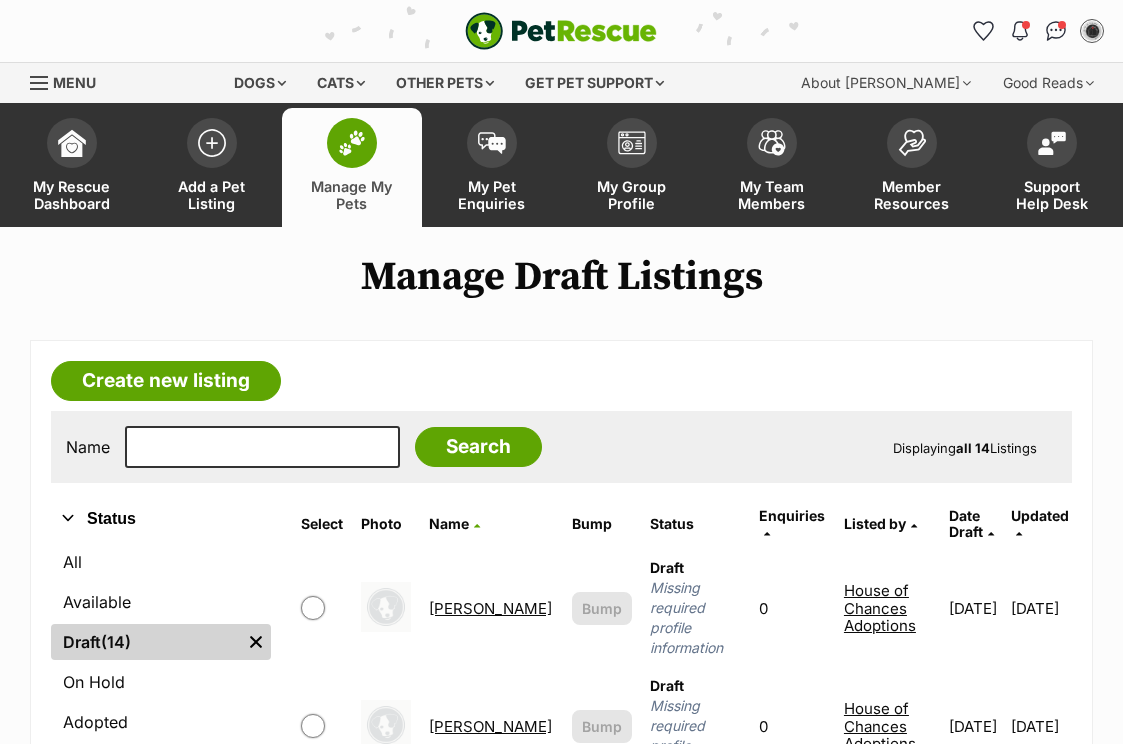 scroll, scrollTop: 0, scrollLeft: 0, axis: both 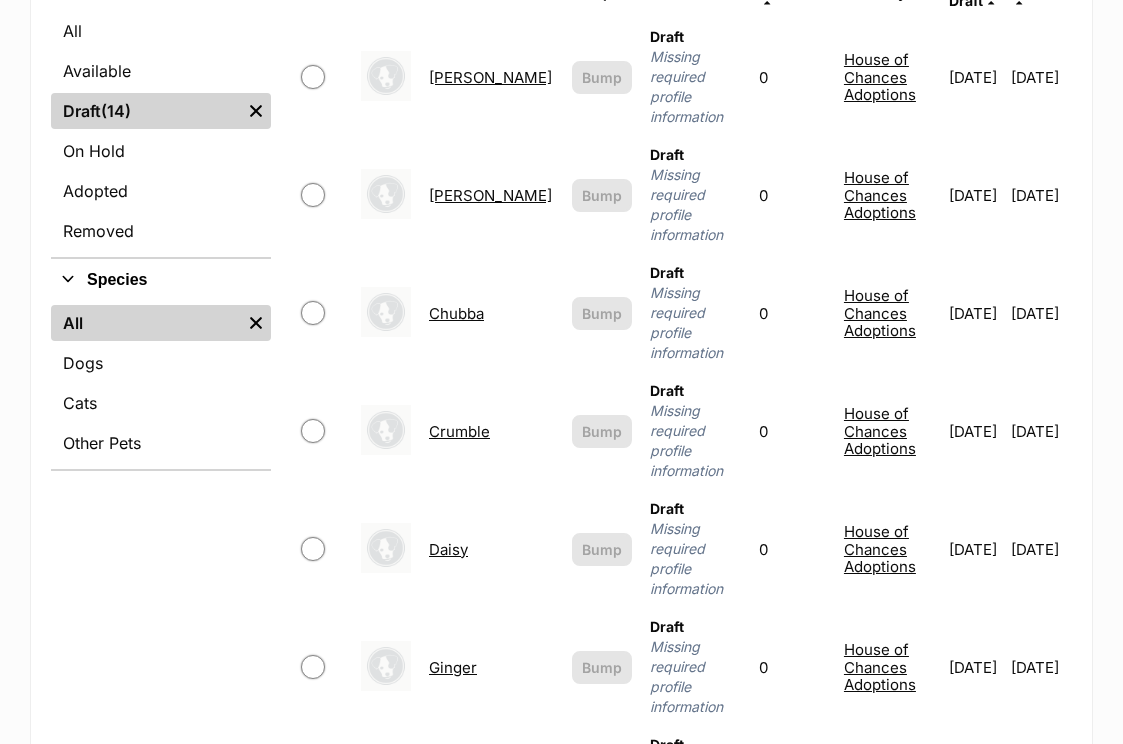 click on "Chubba" at bounding box center [456, 313] 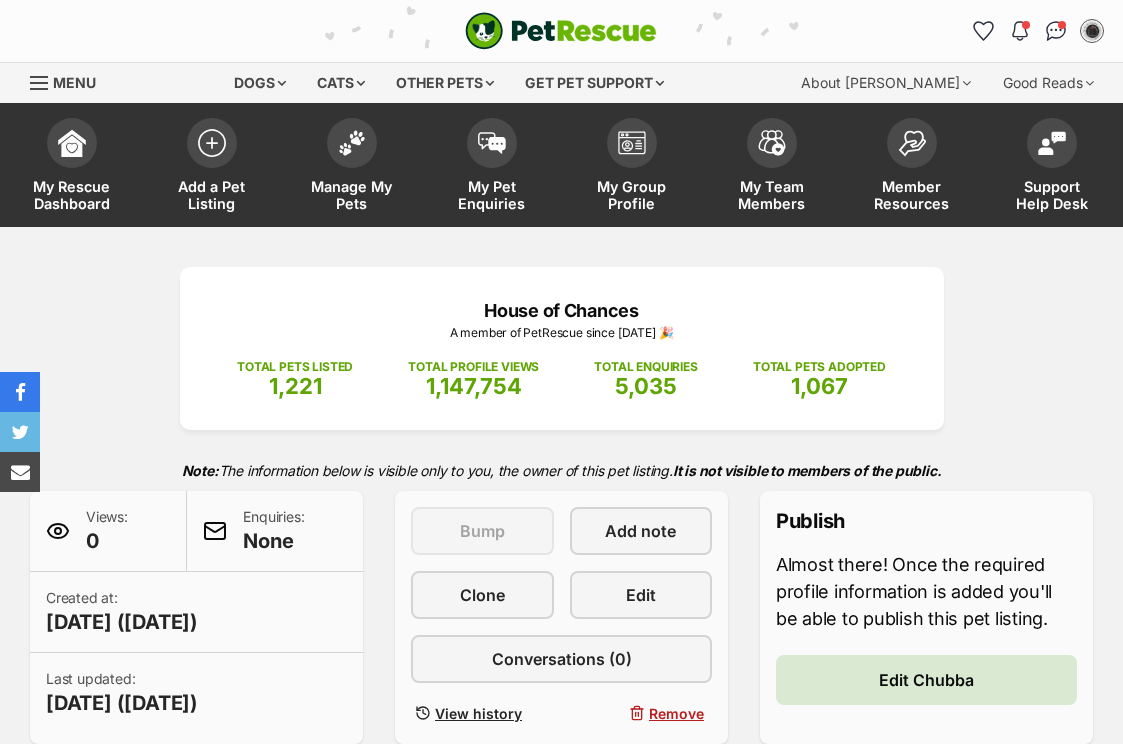 scroll, scrollTop: 0, scrollLeft: 0, axis: both 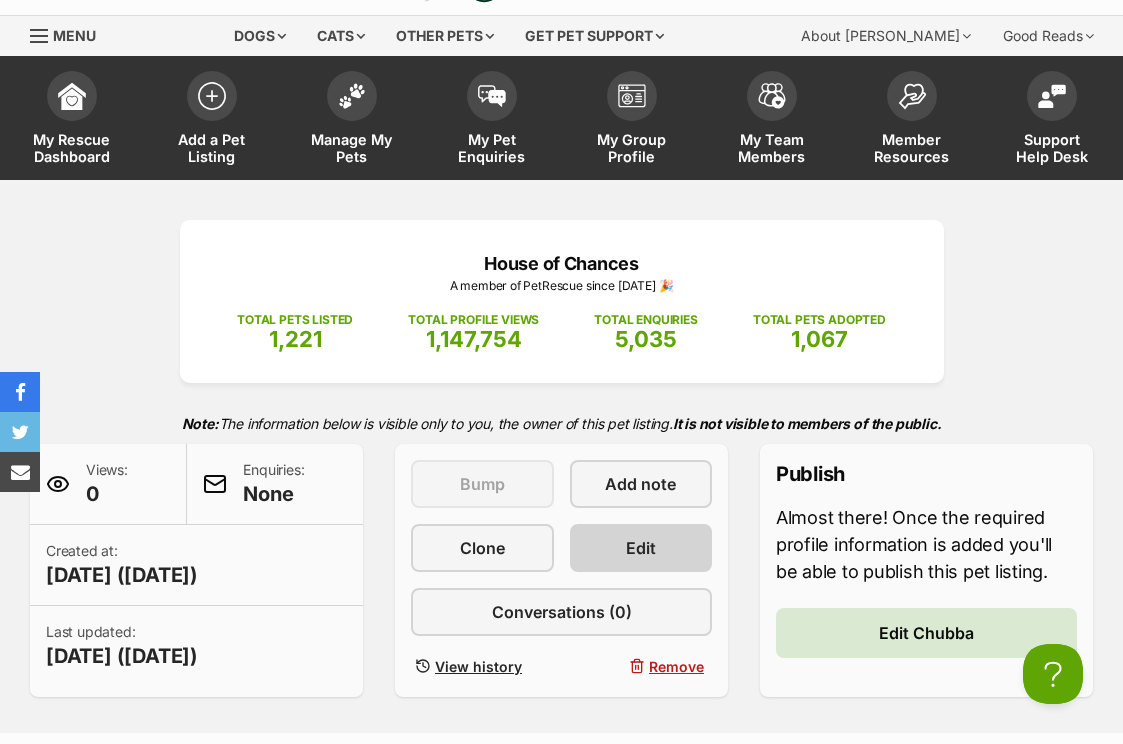 click on "Edit" at bounding box center (641, 548) 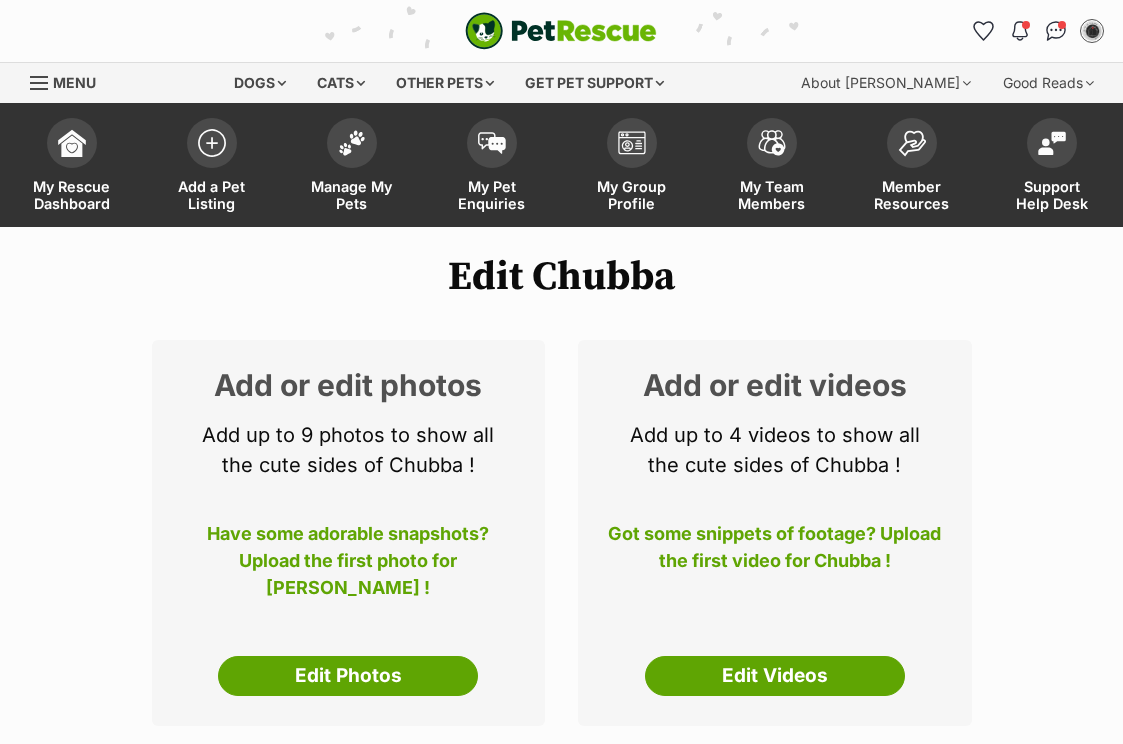 select 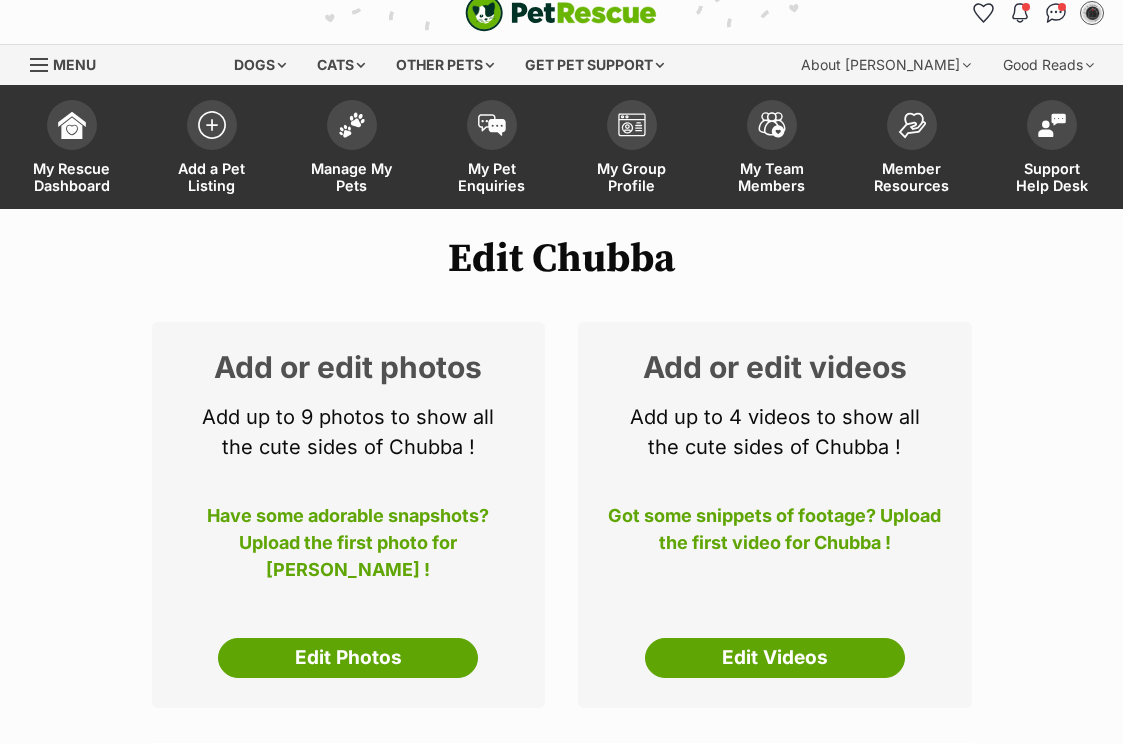 scroll, scrollTop: 0, scrollLeft: 0, axis: both 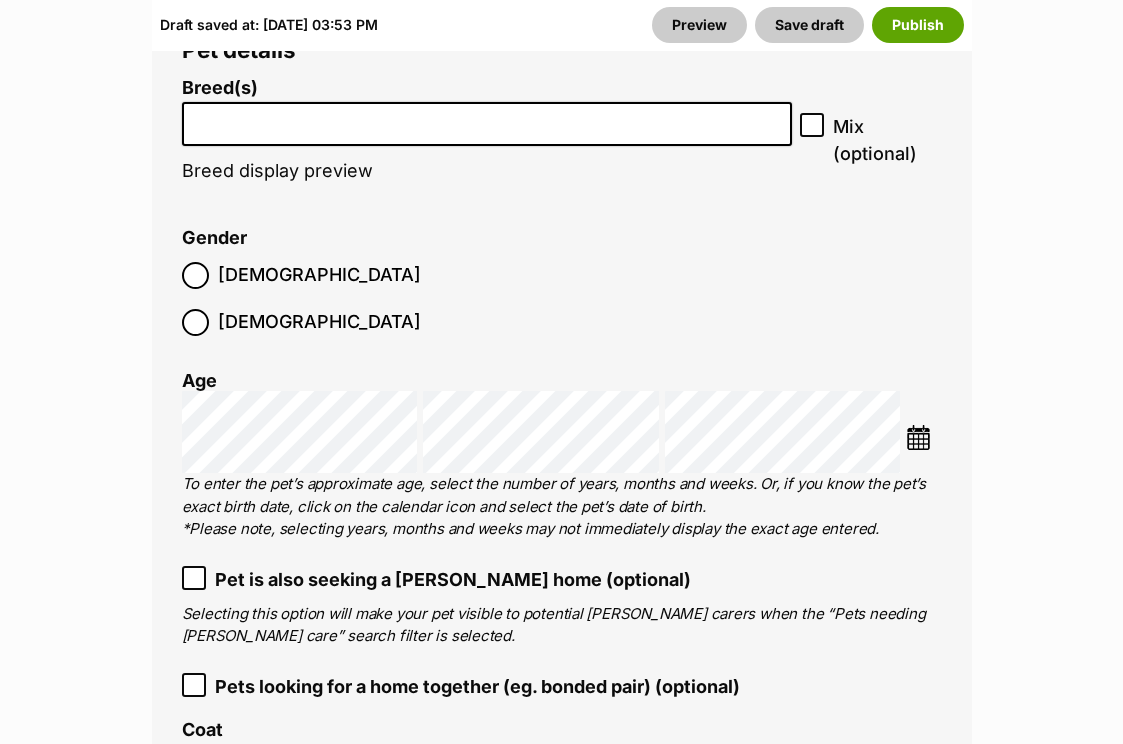 click on "Breed(s) Abyssinian
American Bobtail
American Curl
American Shorthair
American Wirehair
Australian Mist
Australian Tiffanies
Balinese
Bengal
Birman
[GEOGRAPHIC_DATA]
British Shorthair
Burmese
Burmilla
[US_STATE] spangled
Chantilly-[PERSON_NAME]
Chartreux
Chinchilla
Colourpoint Shorthair
[PERSON_NAME]
Cymric
Devon Rex
Domestic Long Hair (DLH)
Domestic Medium Hair (DMH)
Domestic Short Hair (DSH)
Egyptian Mau
European Shorthair
Exotic Shorthair
Foreign White
Havana Brown
Himalayan
Japanese Bobtail
Javanese
Khao Manee
Korat
La Perm
Layanese
Lykoi
[US_STATE] [PERSON_NAME]
Mandalay
Manx
Mixed
Moggie
Munchkin
Nebelung
Norwegian Forest Cat
Ocicat
Ojos Azules
Oriental Longhair
Oriental Shorthair
Persian
[PERSON_NAME]
Ragdoll
Russian Blue
Scottish Fold
Scottish Fold Longhair
Scottish Shorthair
[PERSON_NAME]
[PERSON_NAME] Longhair
Siamese
Siberian
Siberian
Singapura
Snowshoe
Somali
Sphynx
Tonkinese" at bounding box center (487, 140) 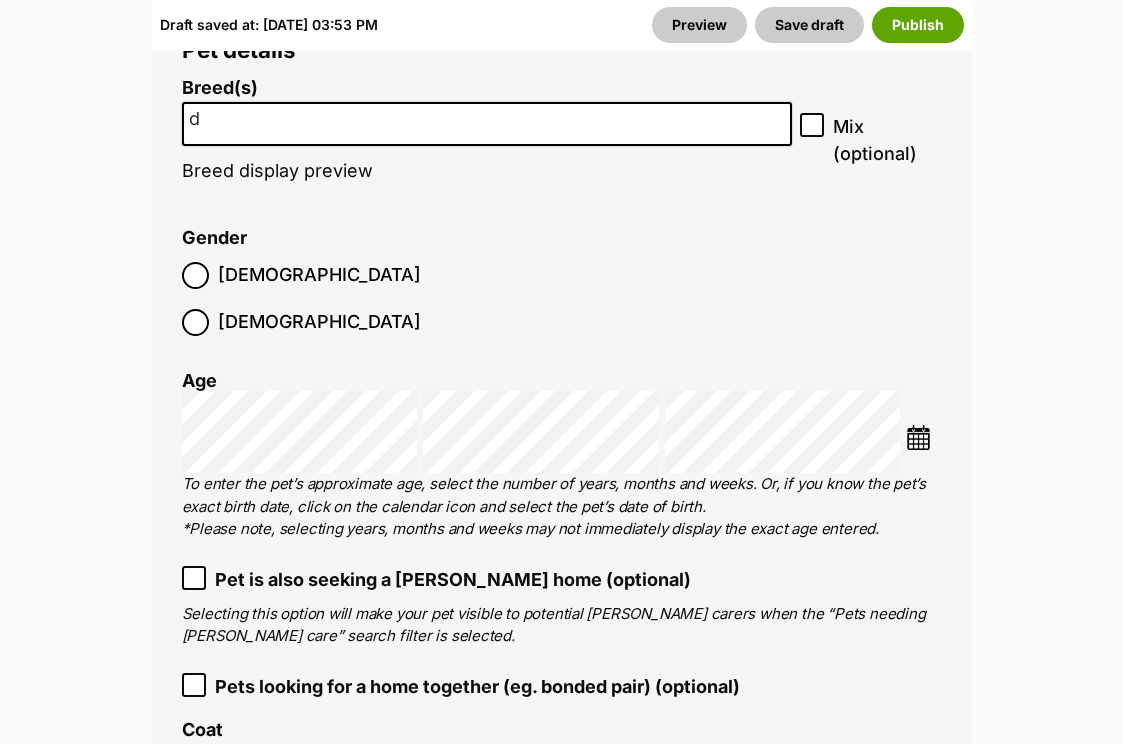 click on "d" at bounding box center [487, 124] 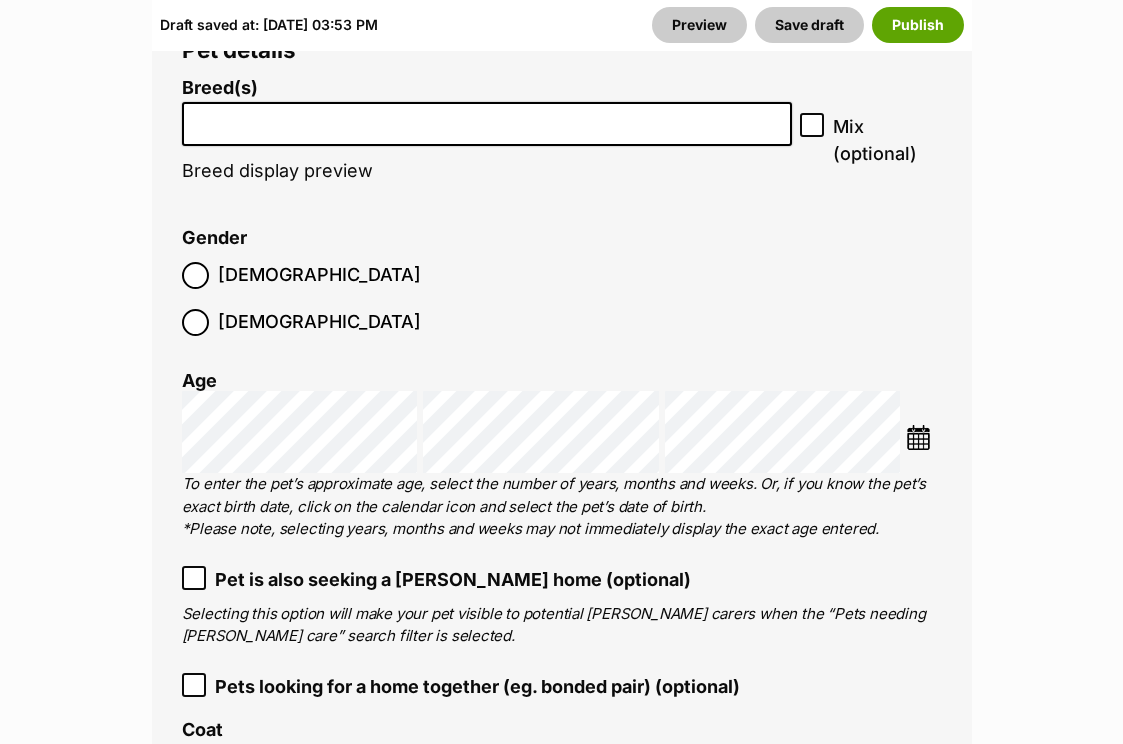 click at bounding box center (487, 119) 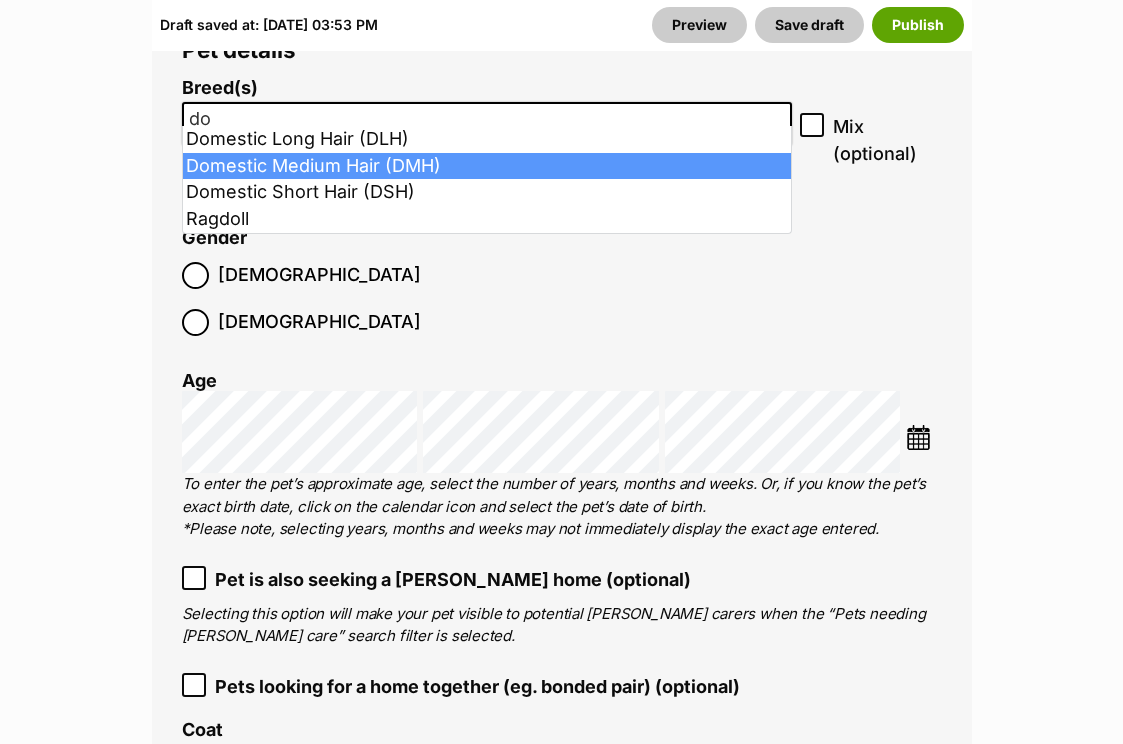 type on "do" 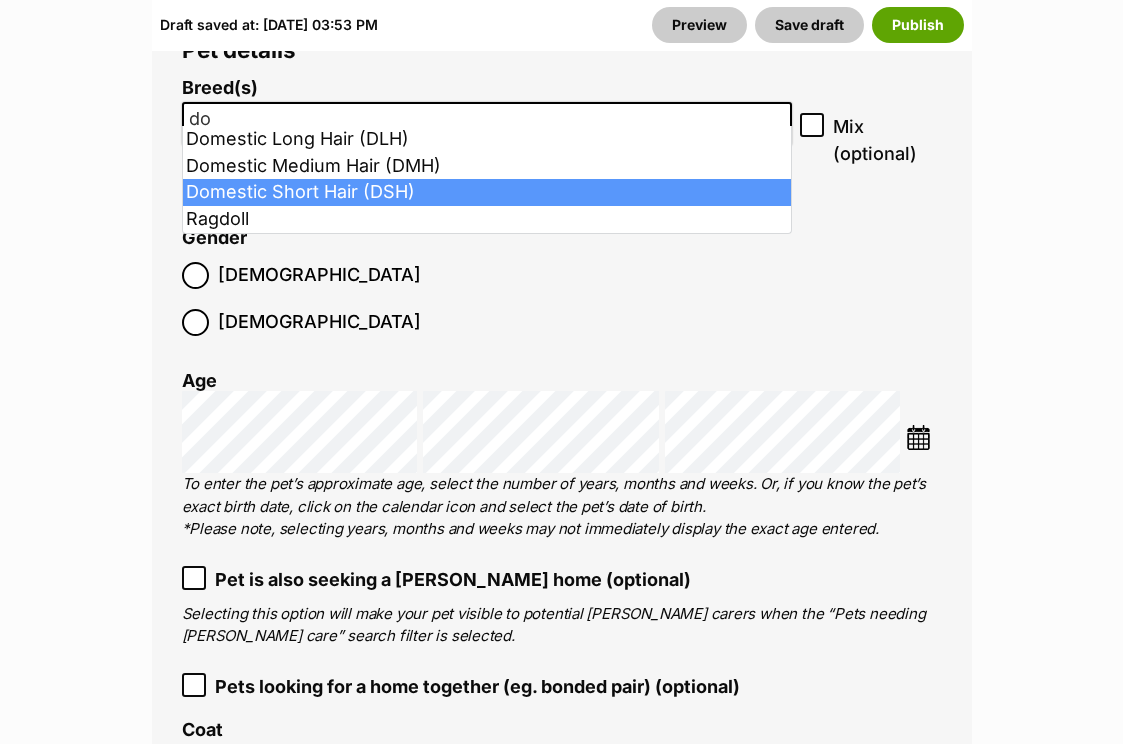 select on "252102" 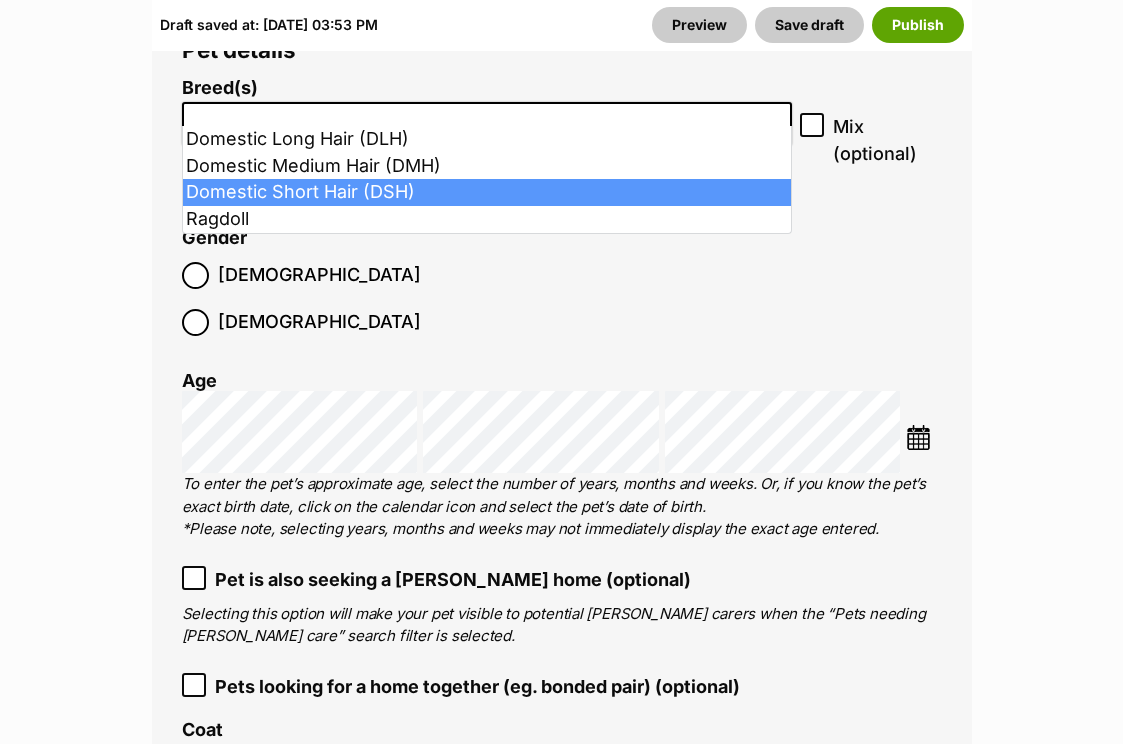 scroll, scrollTop: 504, scrollLeft: 0, axis: vertical 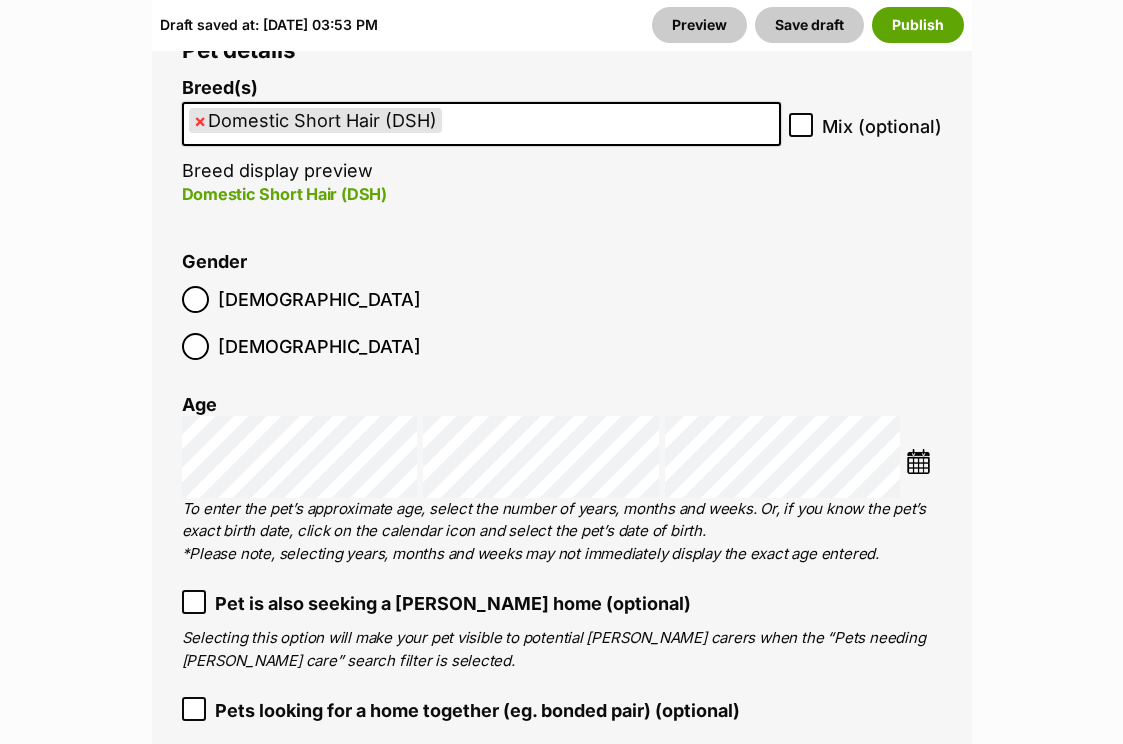 click on "[DEMOGRAPHIC_DATA]" at bounding box center [319, 299] 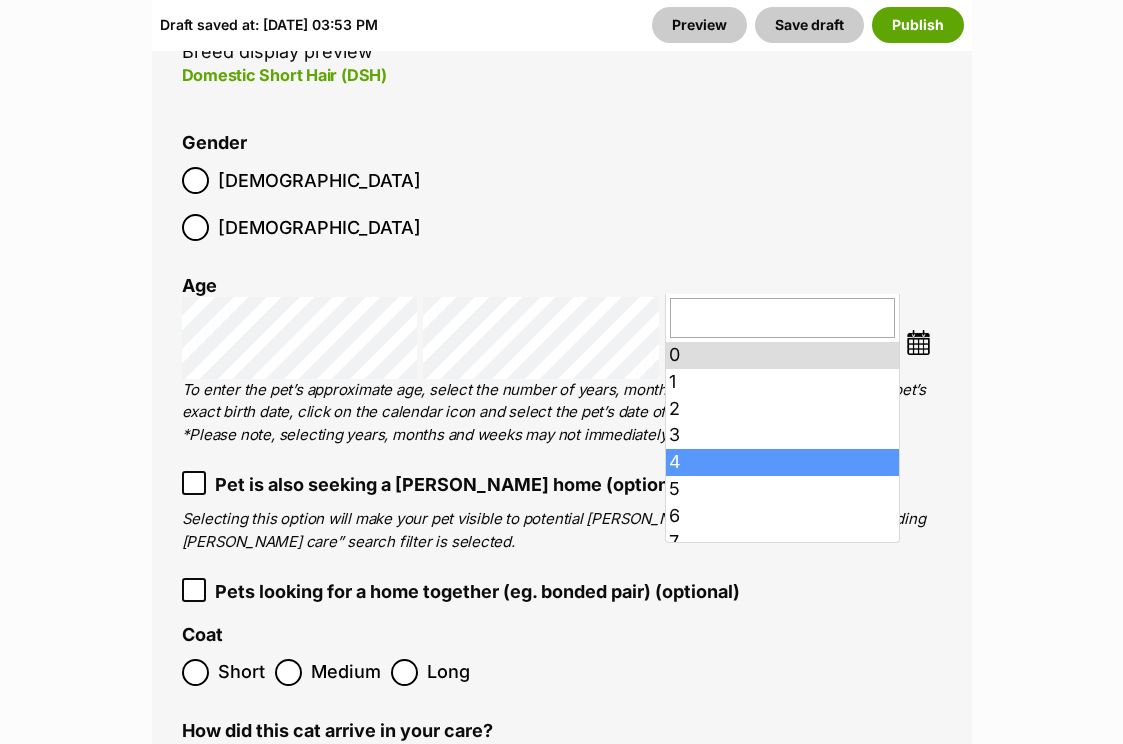 scroll, scrollTop: 3161, scrollLeft: 0, axis: vertical 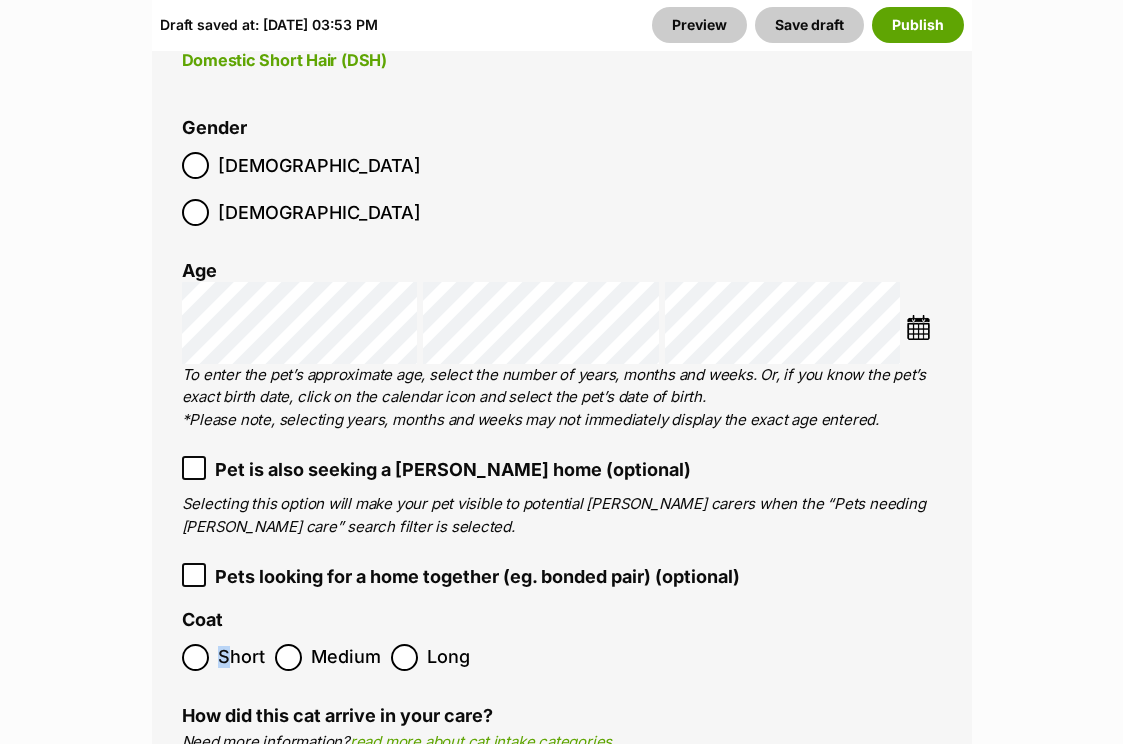 click on "Short" at bounding box center [241, 657] 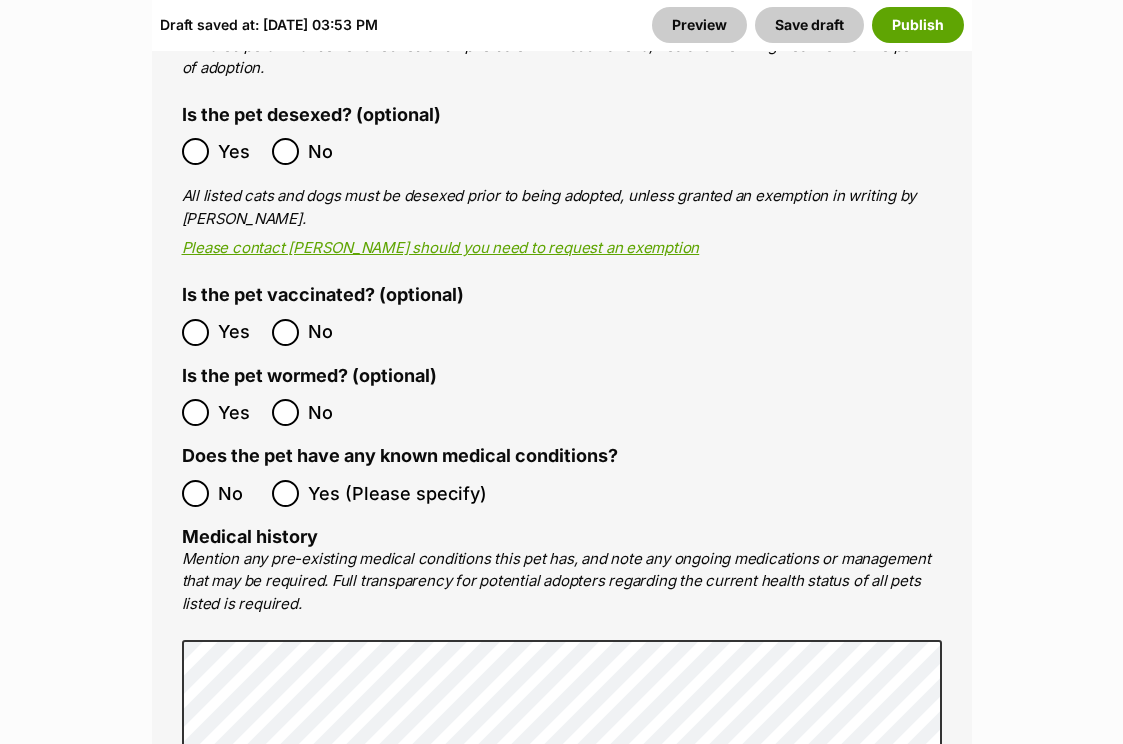 scroll, scrollTop: 4405, scrollLeft: 0, axis: vertical 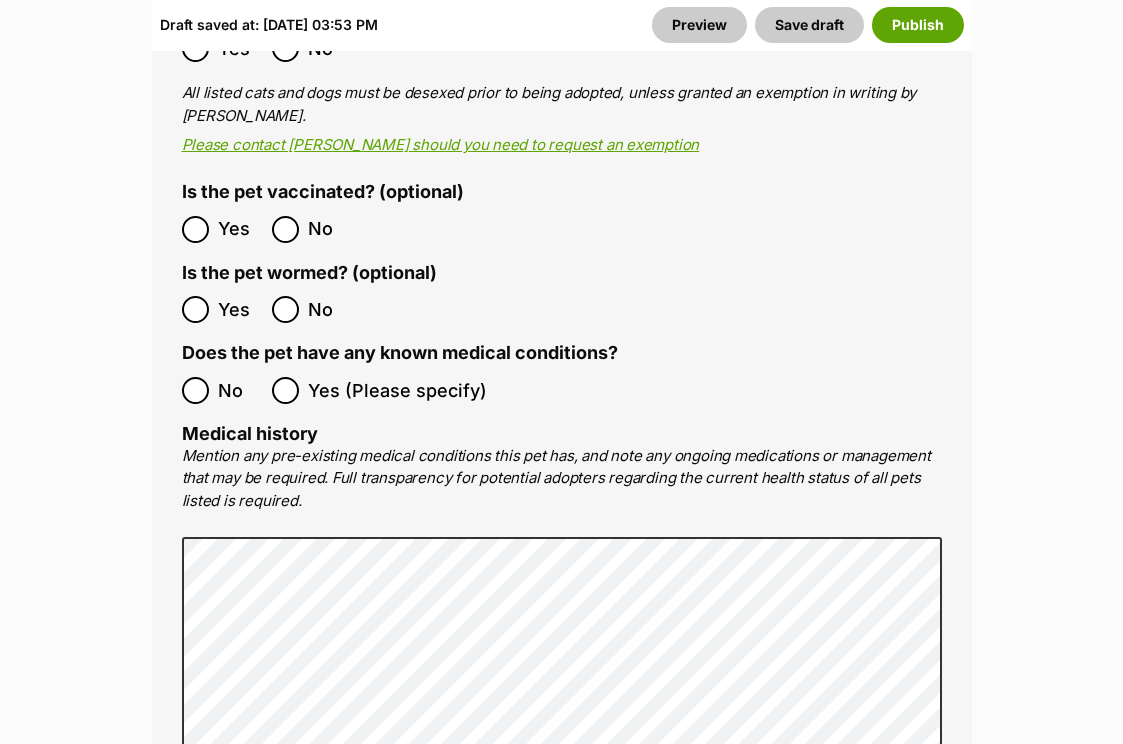 click on "All listed pets must be vet checked and up to date with vaccinations, flea and worming treatment at the point of adoption.
Is the pet desexed? (optional)
Yes
No
All listed cats and dogs must be desexed prior to being adopted, unless granted an exemption in writing by [PERSON_NAME].
Please contact [PERSON_NAME] should you need to request an exemption
Is the pet vaccinated? (optional)
Yes
No
Is the pet wormed? (optional)
Yes
No
Has received [MEDICAL_DATA] prevention within the past 12 months?
Yes
No
Does the pet have any known medical conditions?
No
Yes (Please specify)
Medical history
4000  characters remaining" at bounding box center (562, 461) 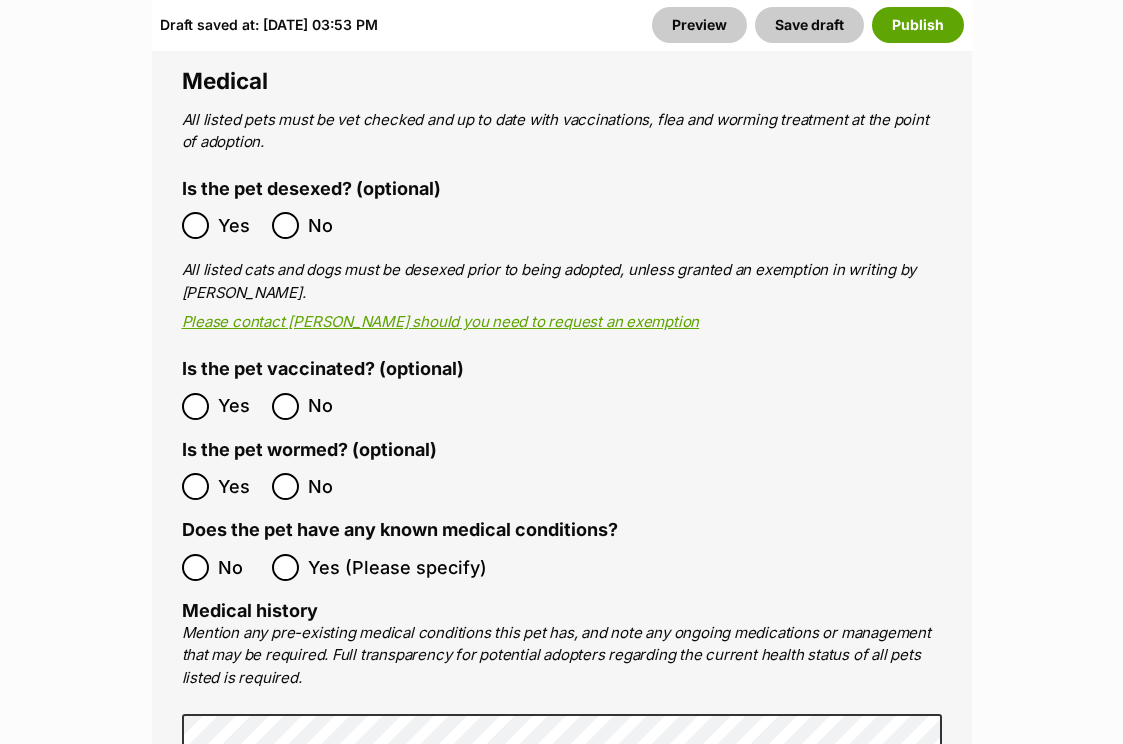 scroll, scrollTop: 4228, scrollLeft: 0, axis: vertical 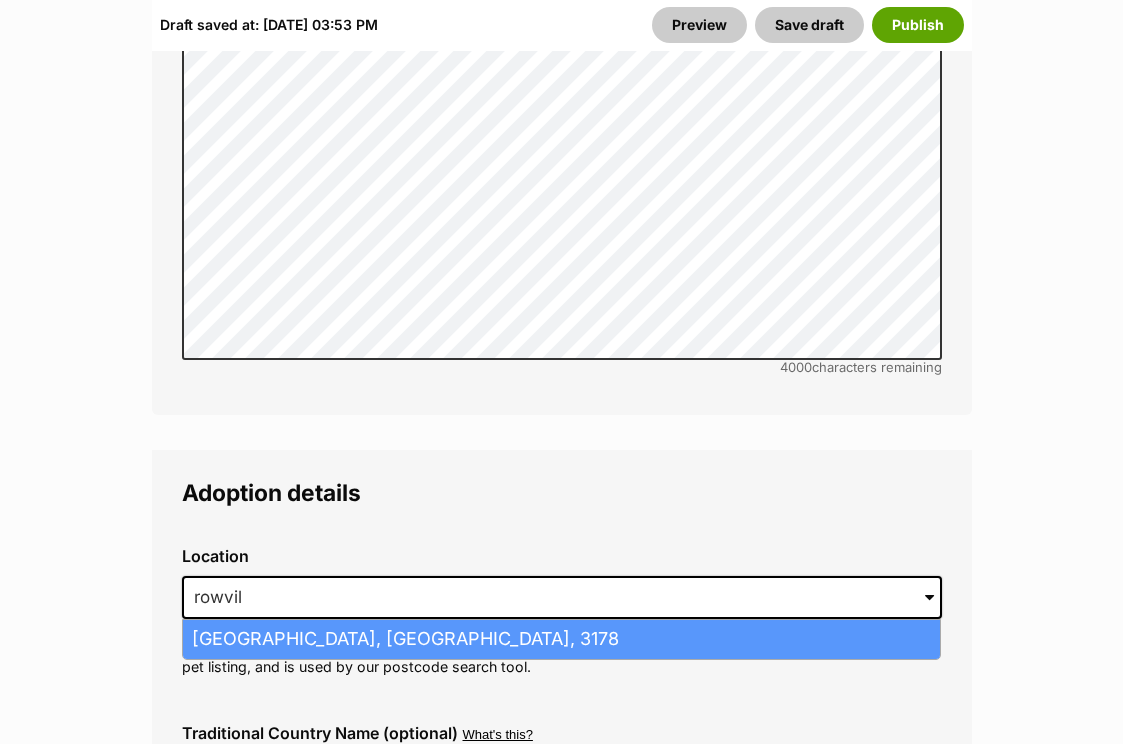 click on "[GEOGRAPHIC_DATA], [GEOGRAPHIC_DATA], 3178" at bounding box center [561, 639] 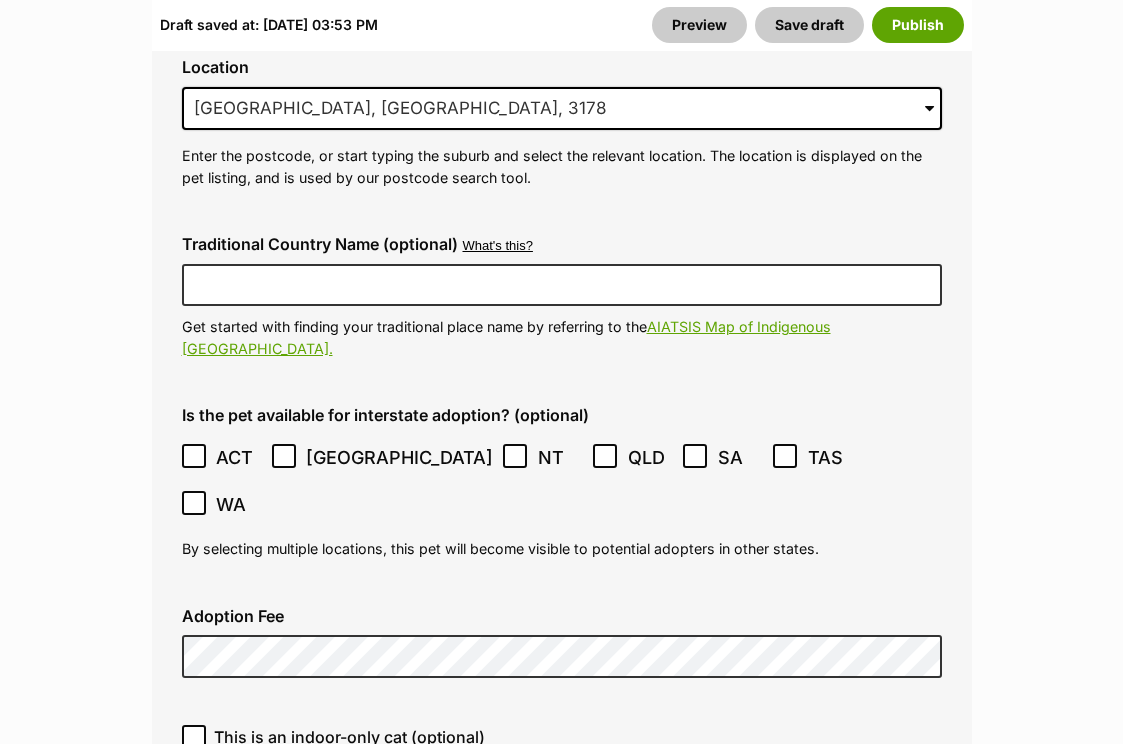 scroll, scrollTop: 5543, scrollLeft: 0, axis: vertical 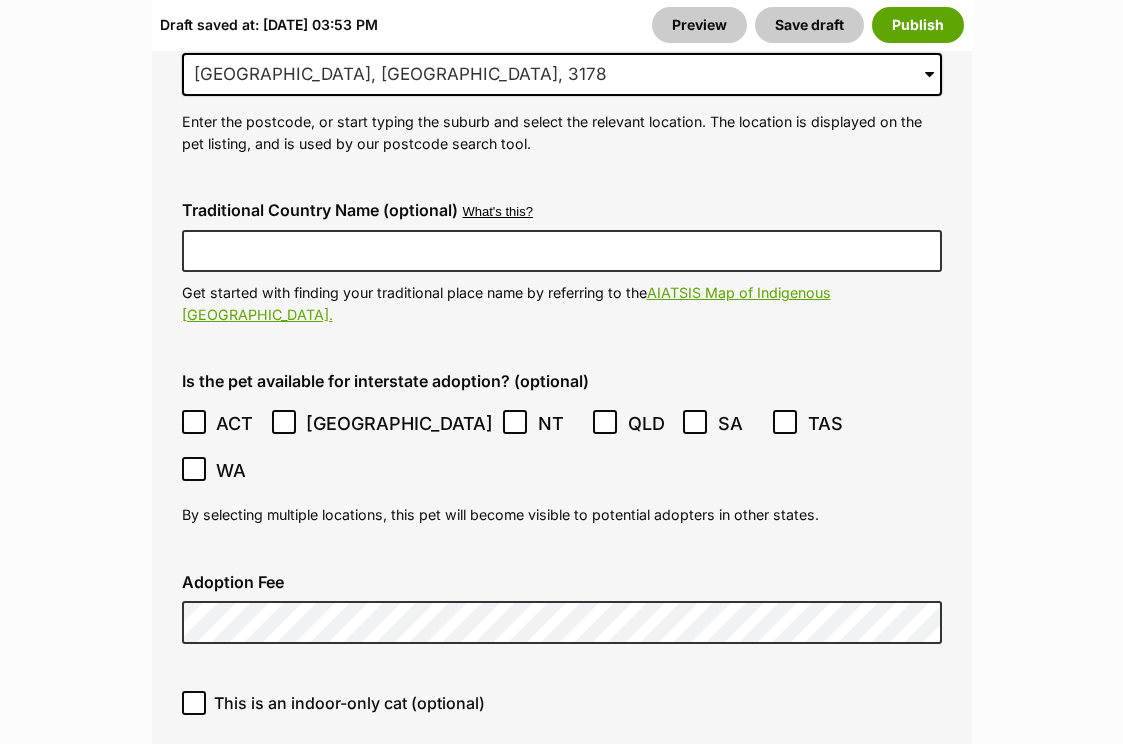 click on "This is an indoor-only cat (optional)" at bounding box center (349, 703) 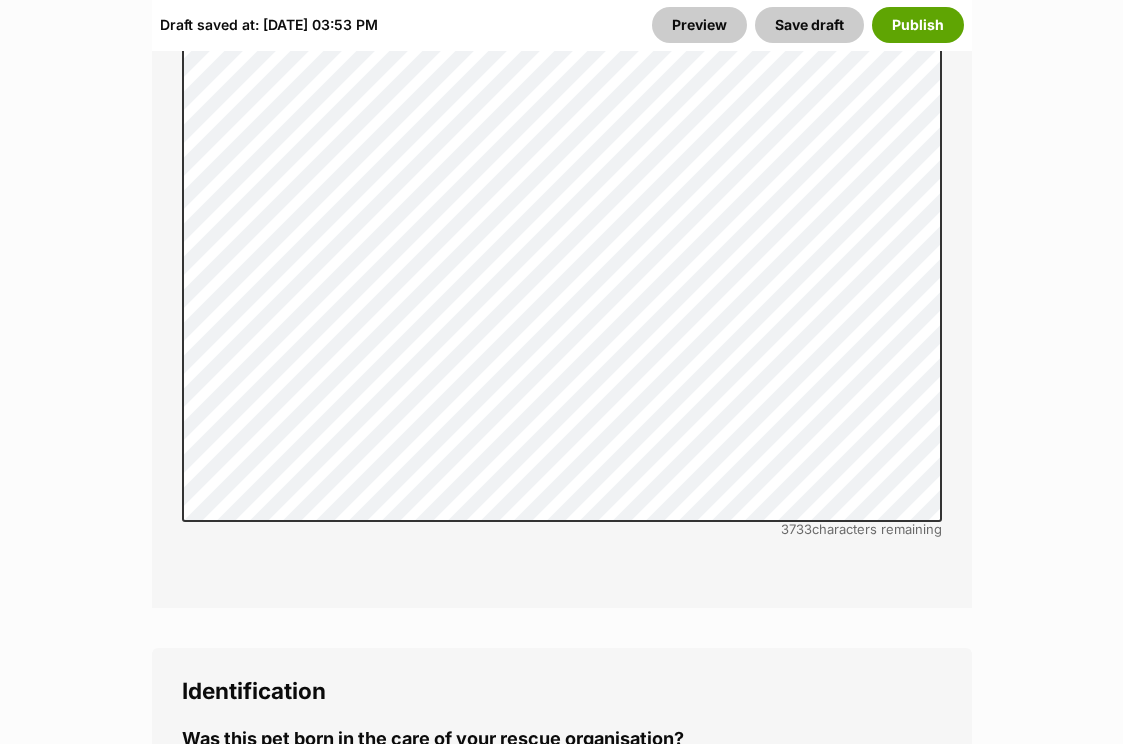 scroll, scrollTop: 6972, scrollLeft: 0, axis: vertical 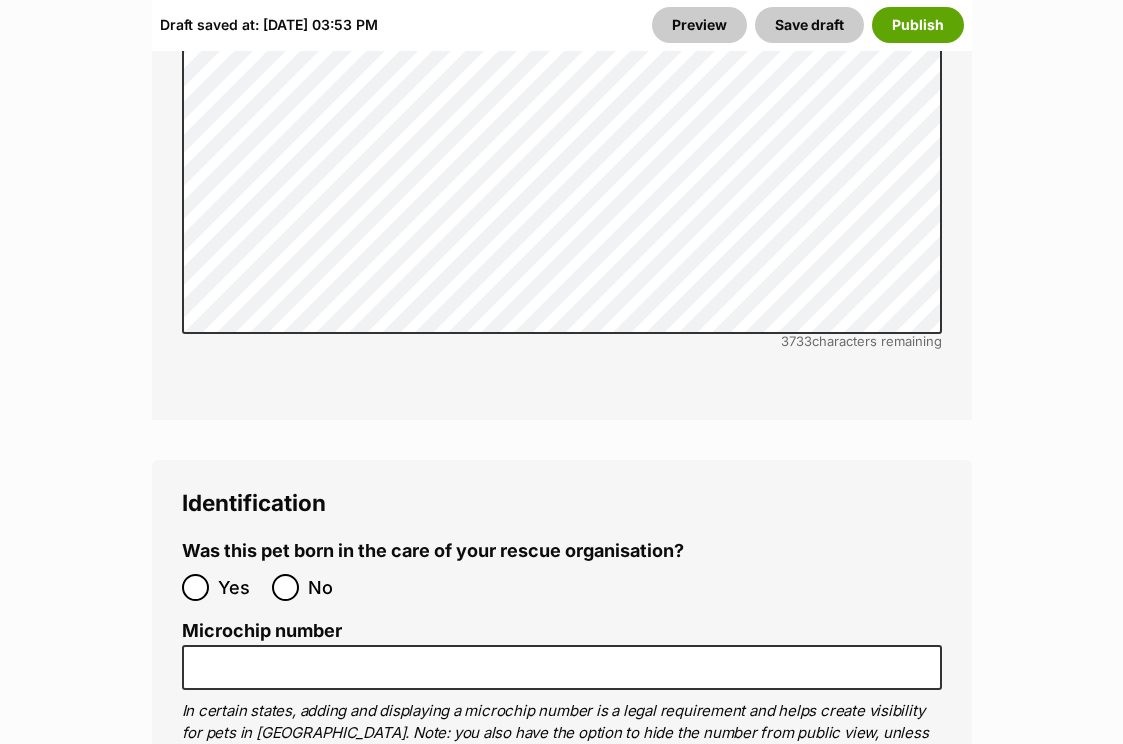 click on "Yes" at bounding box center (240, 587) 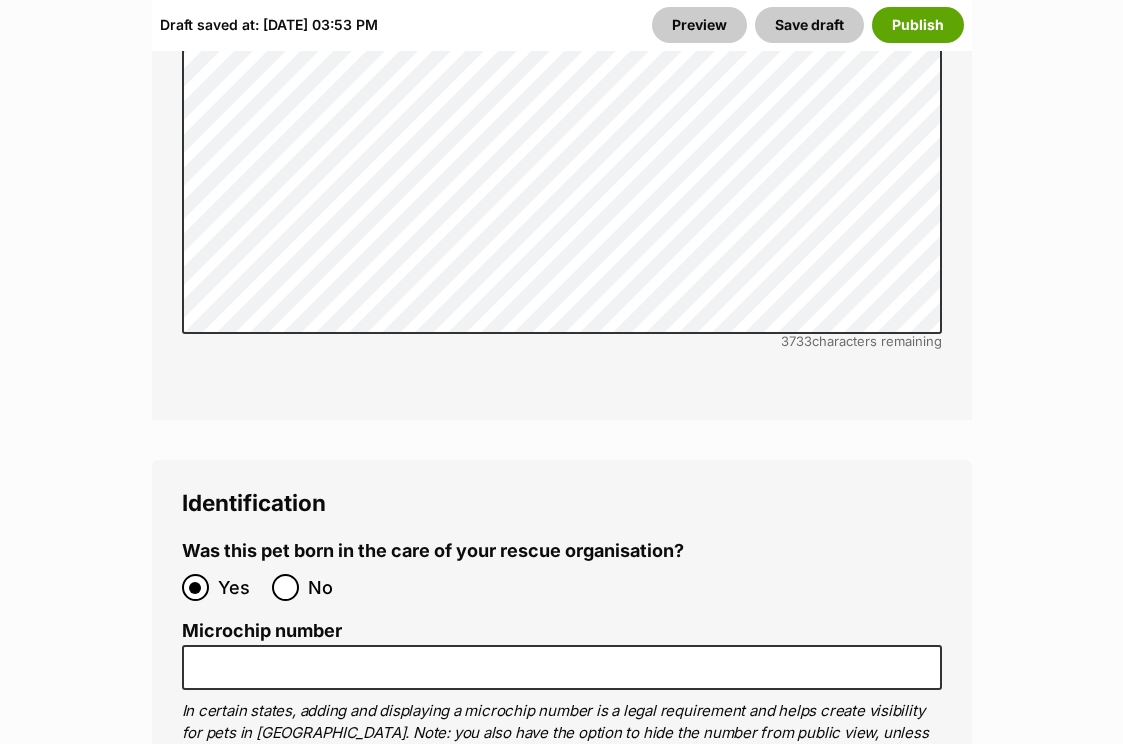 click on "Yes
No" at bounding box center (372, 587) 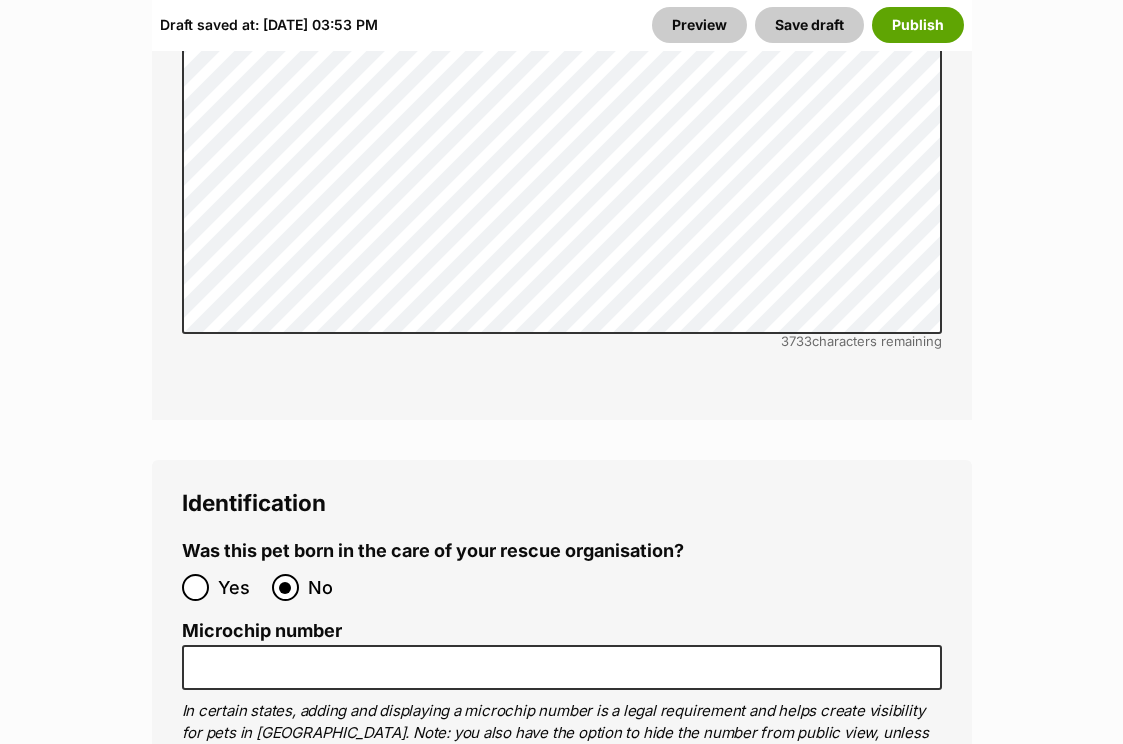 click on "No" at bounding box center [330, 587] 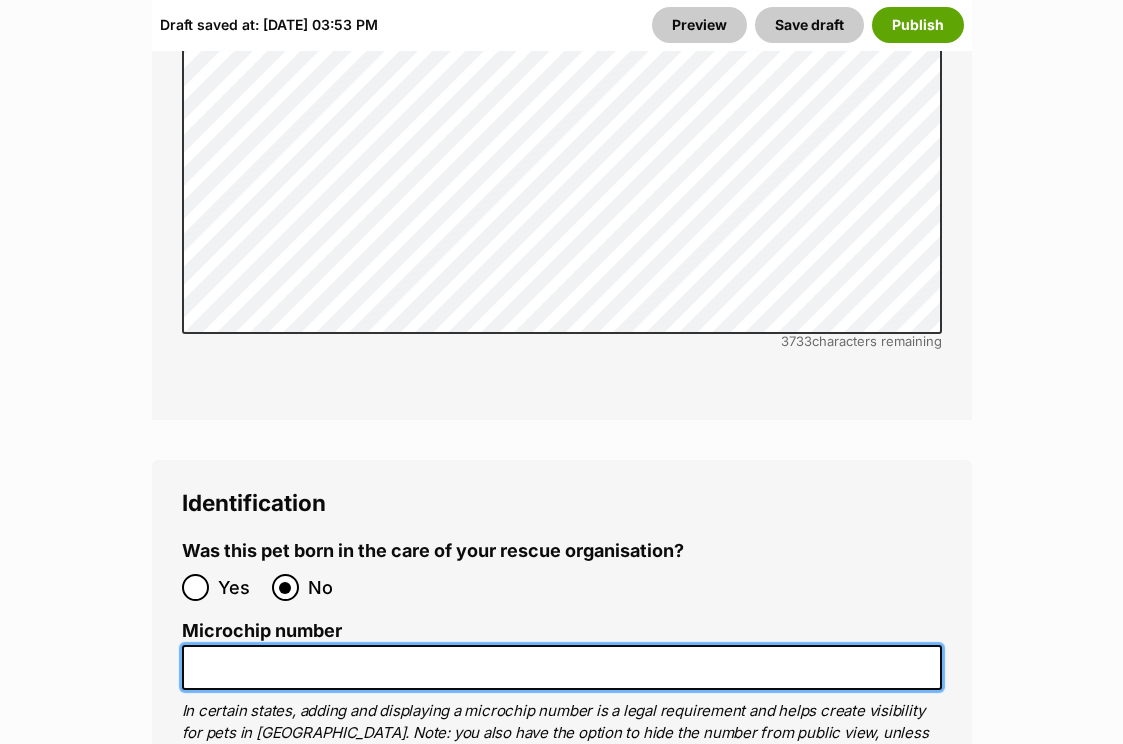 click on "Microchip number" at bounding box center [562, 667] 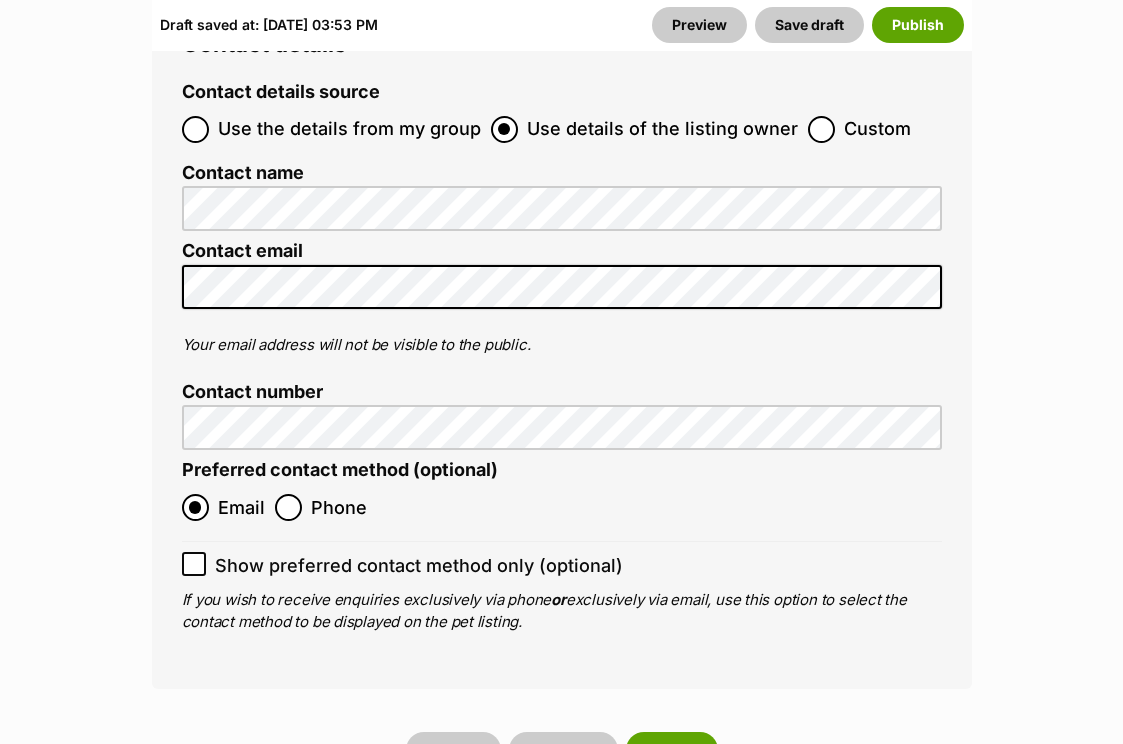 scroll, scrollTop: 8520, scrollLeft: 0, axis: vertical 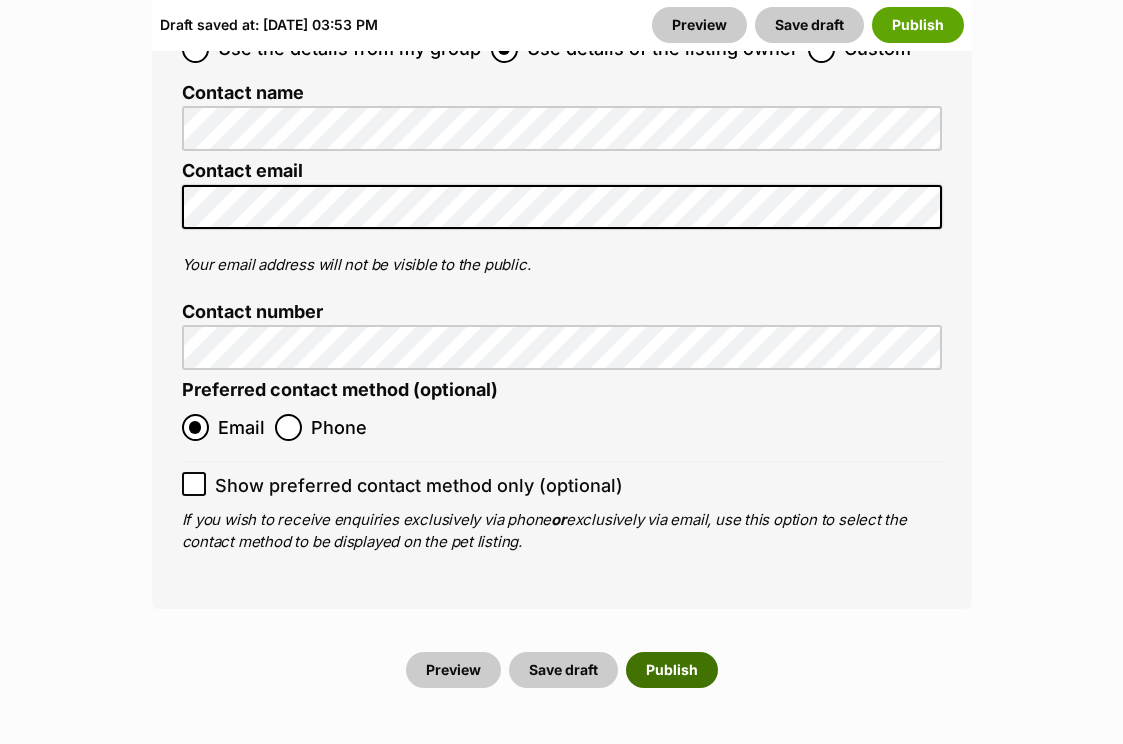 type on "956000017399066" 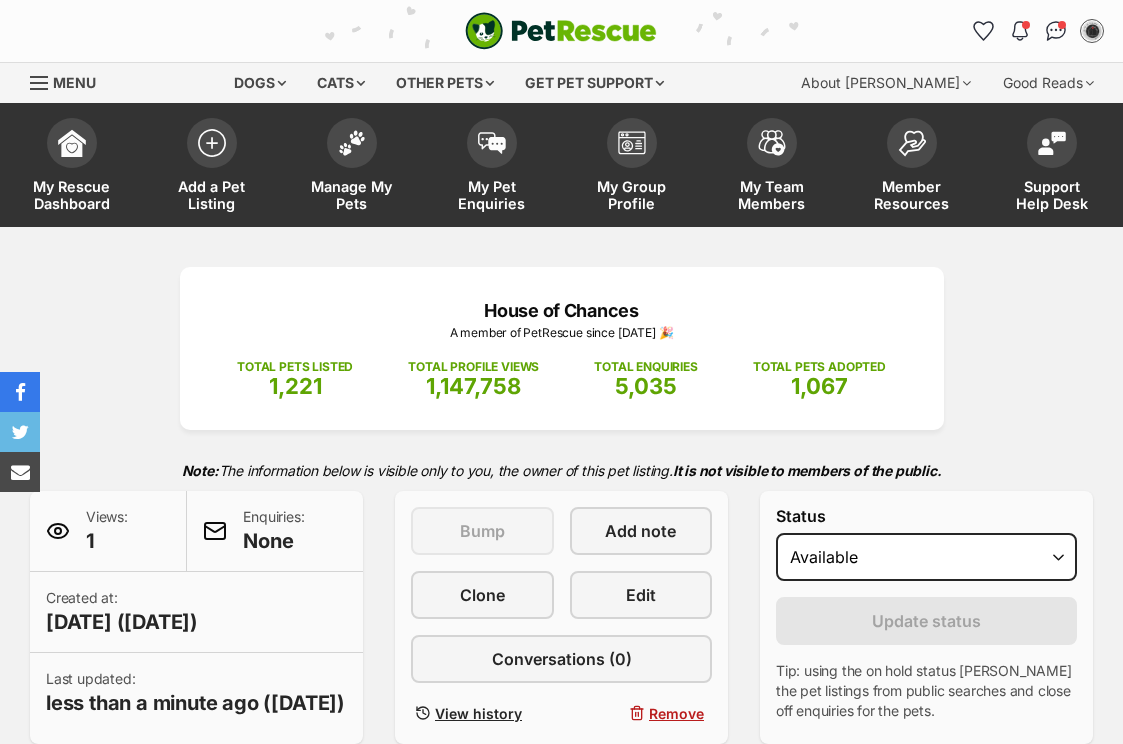 scroll, scrollTop: 0, scrollLeft: 0, axis: both 